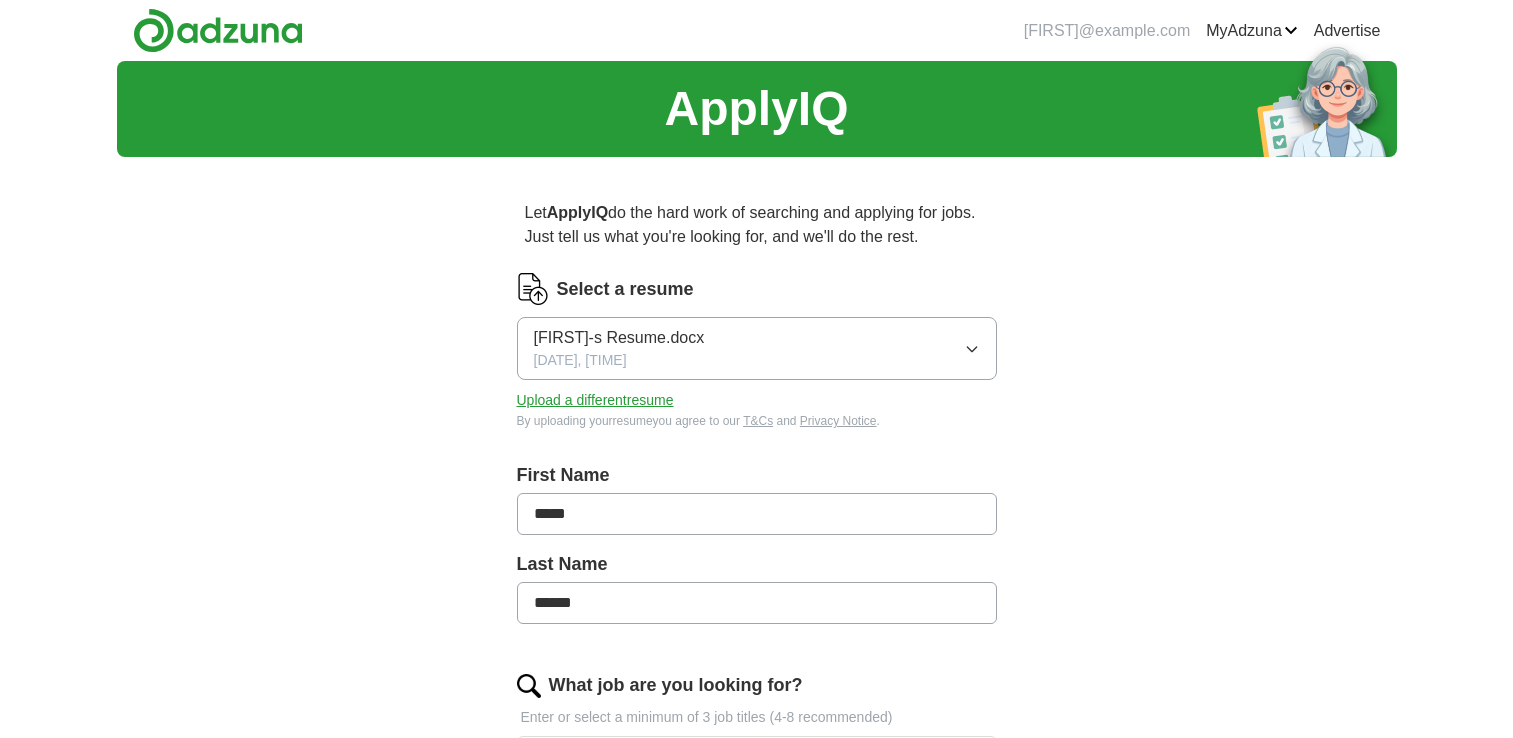scroll, scrollTop: 0, scrollLeft: 0, axis: both 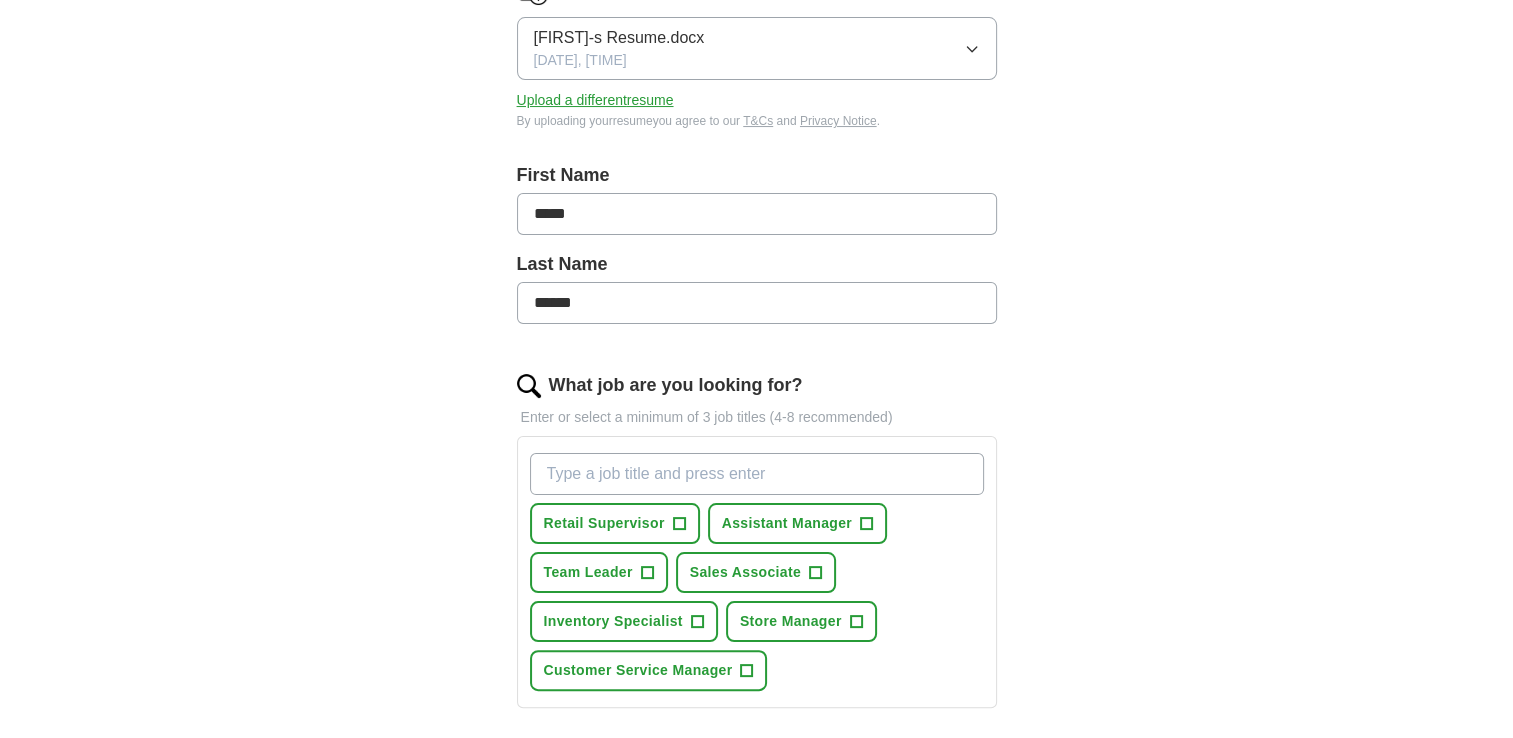 click on "What job are you looking for?" at bounding box center (757, 474) 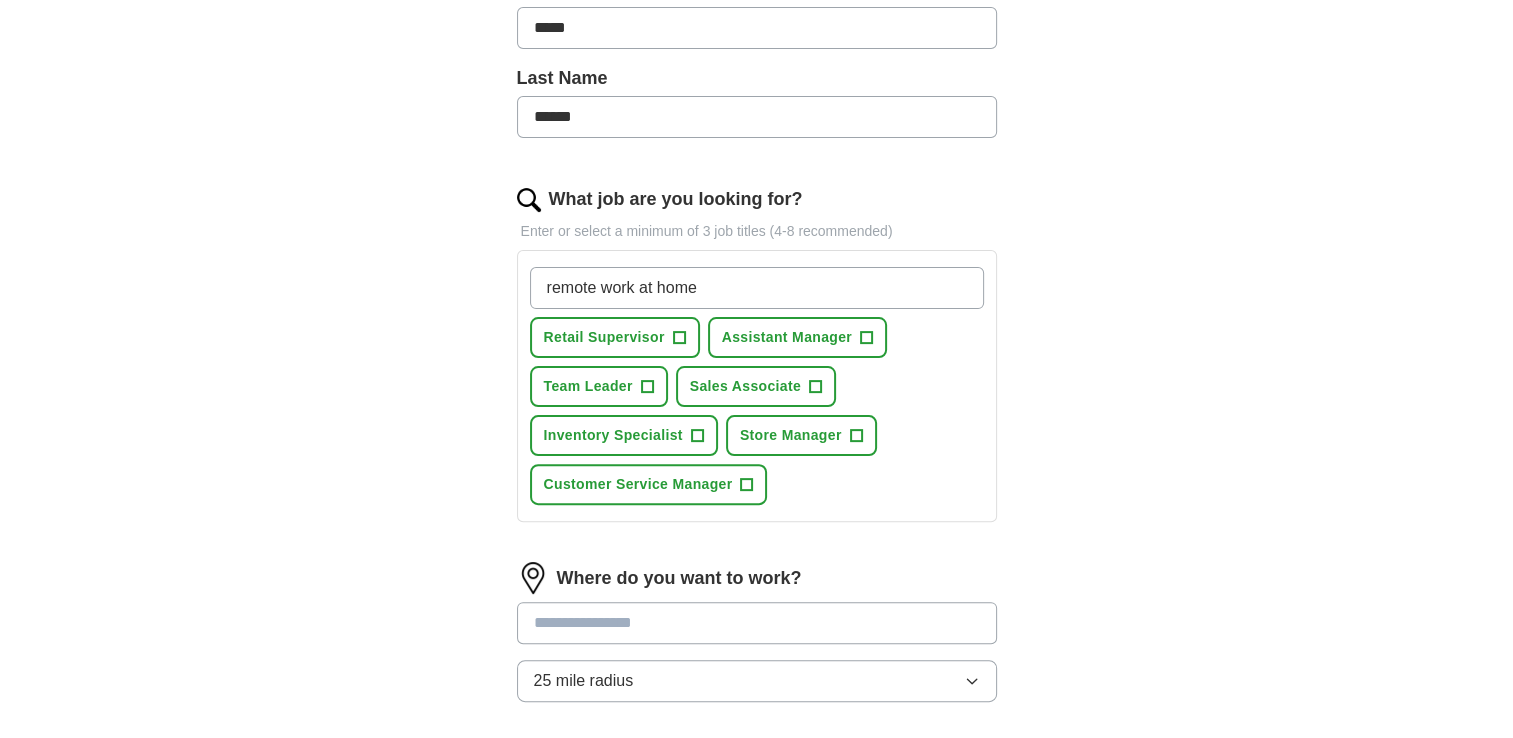 scroll, scrollTop: 500, scrollLeft: 0, axis: vertical 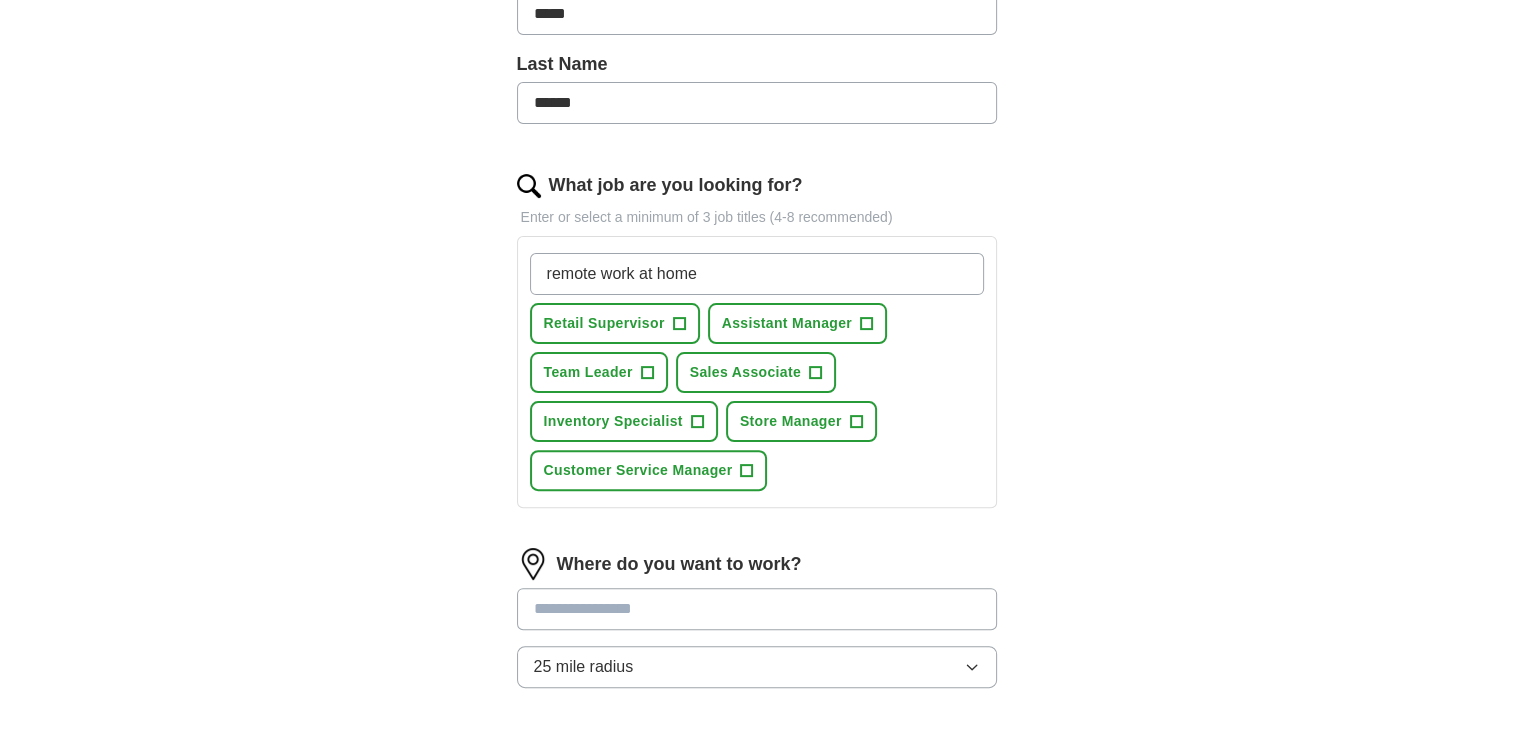type on "remote work at home" 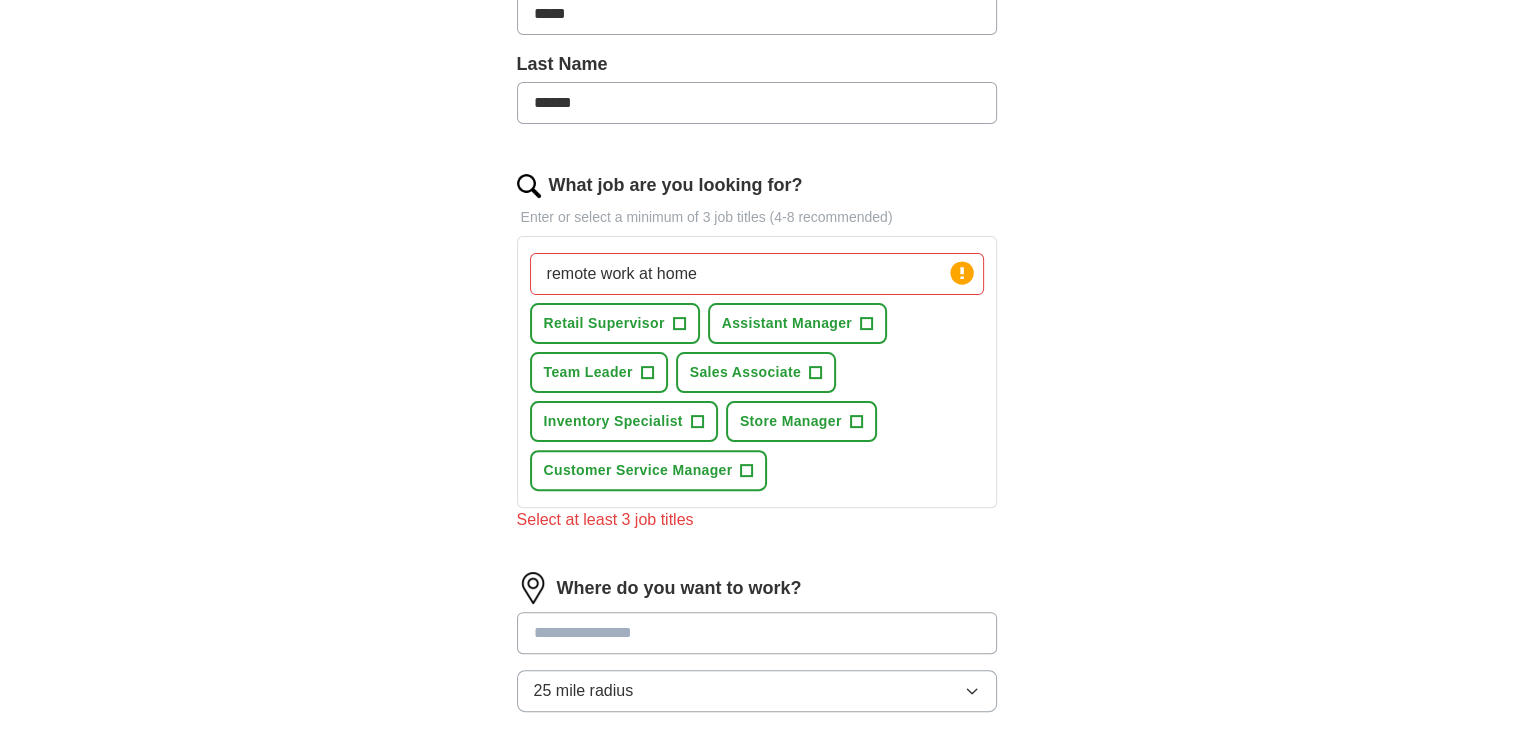 click on "Where do you want to work? 25 mile radius" at bounding box center (757, 650) 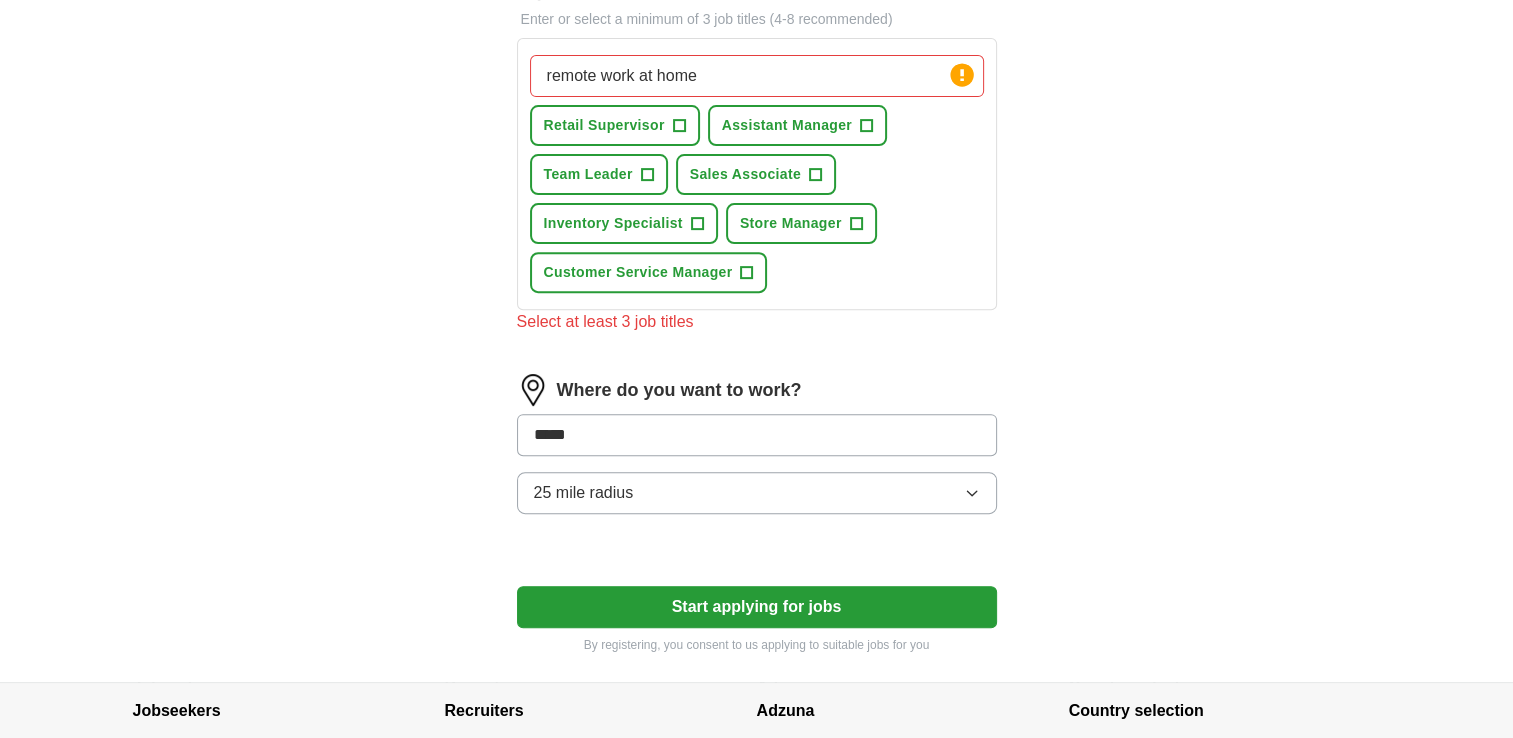 scroll, scrollTop: 700, scrollLeft: 0, axis: vertical 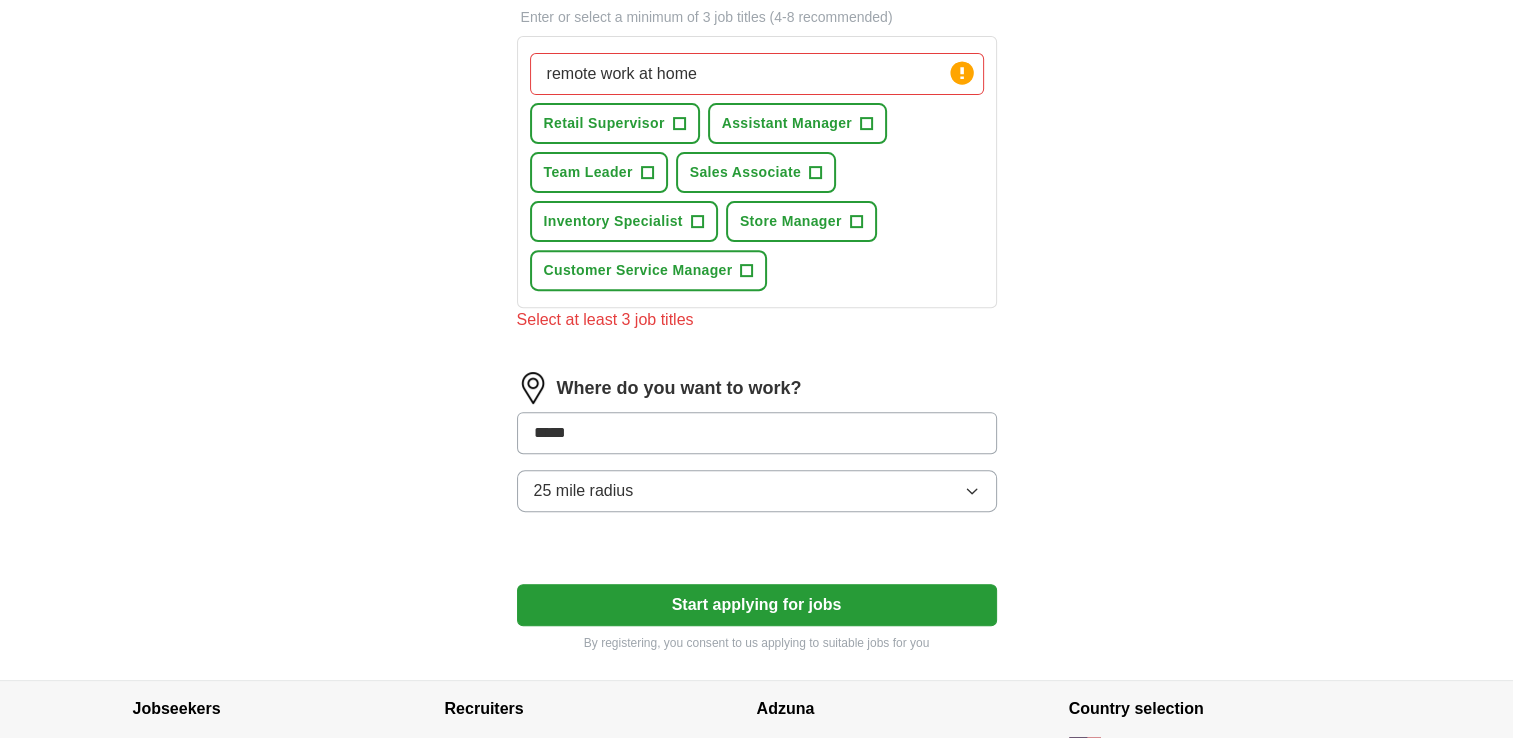 type on "*****" 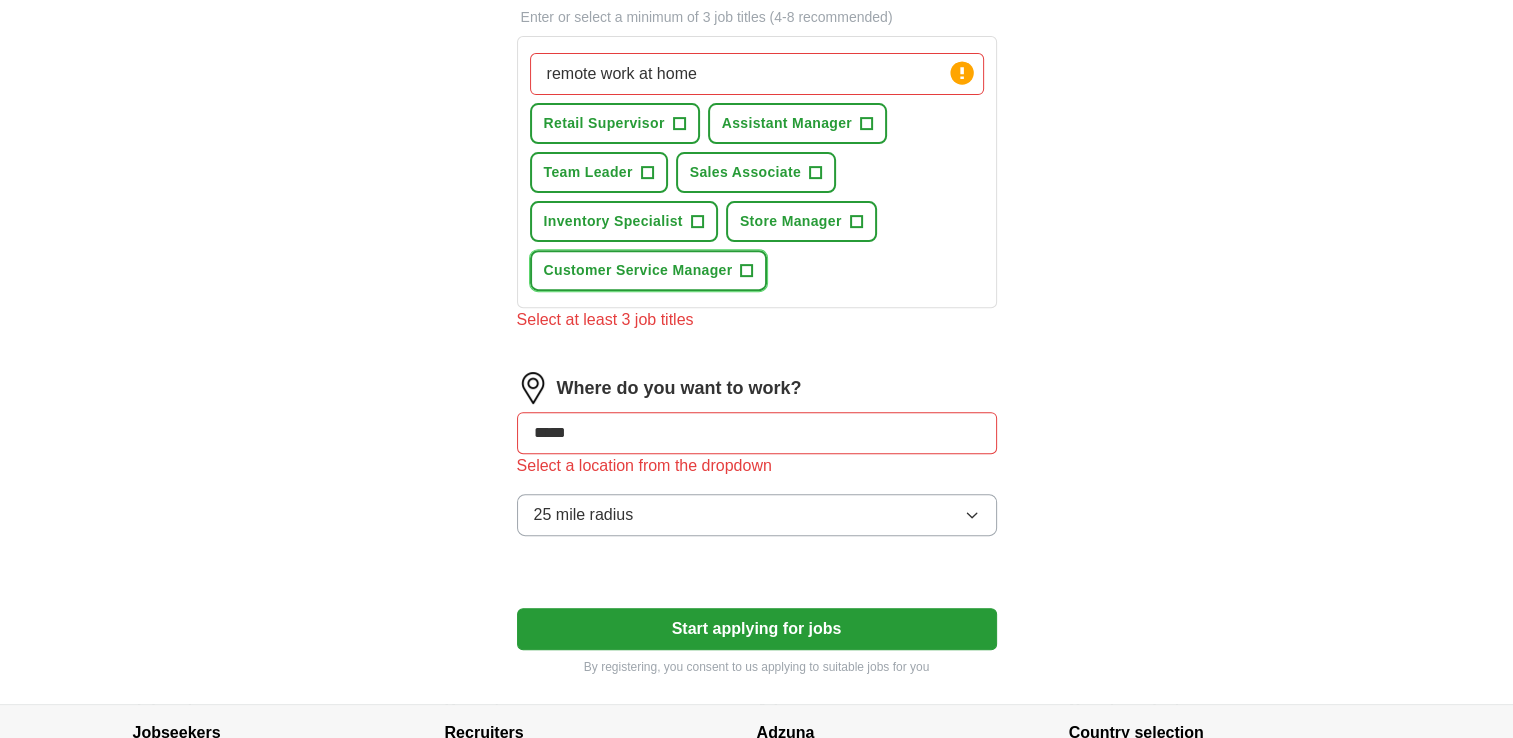 click on "+" at bounding box center (747, 271) 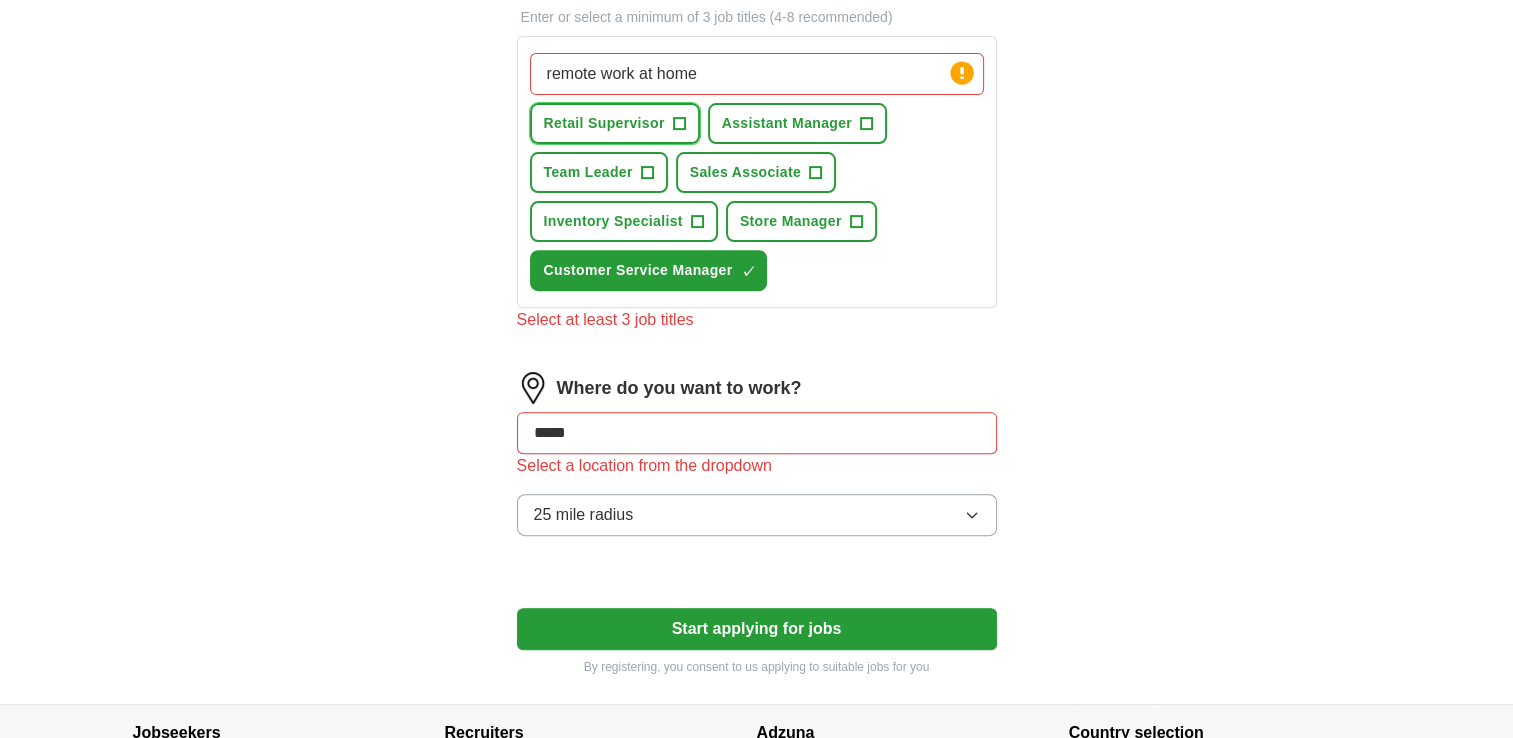 click on "+" at bounding box center [679, 124] 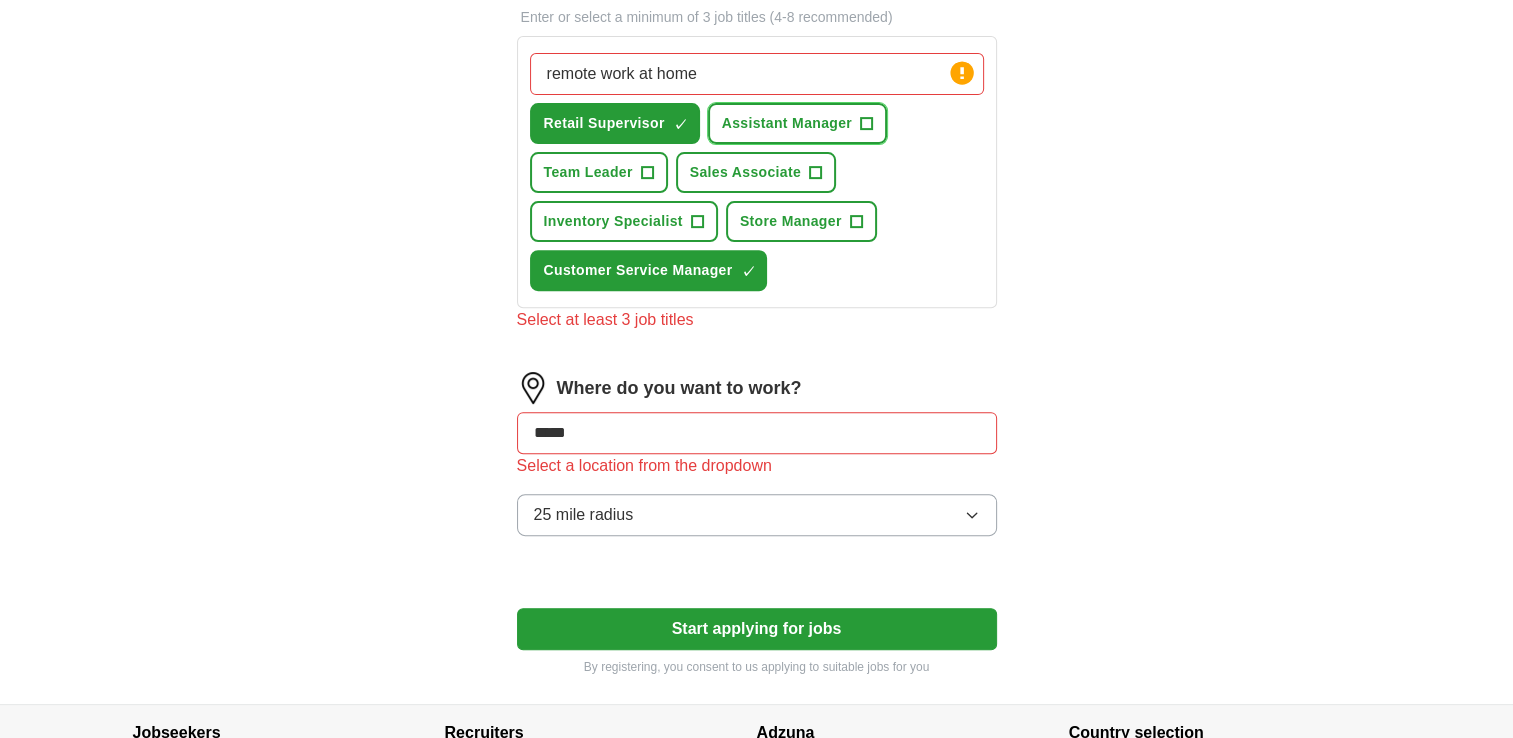 click on "+" at bounding box center [867, 124] 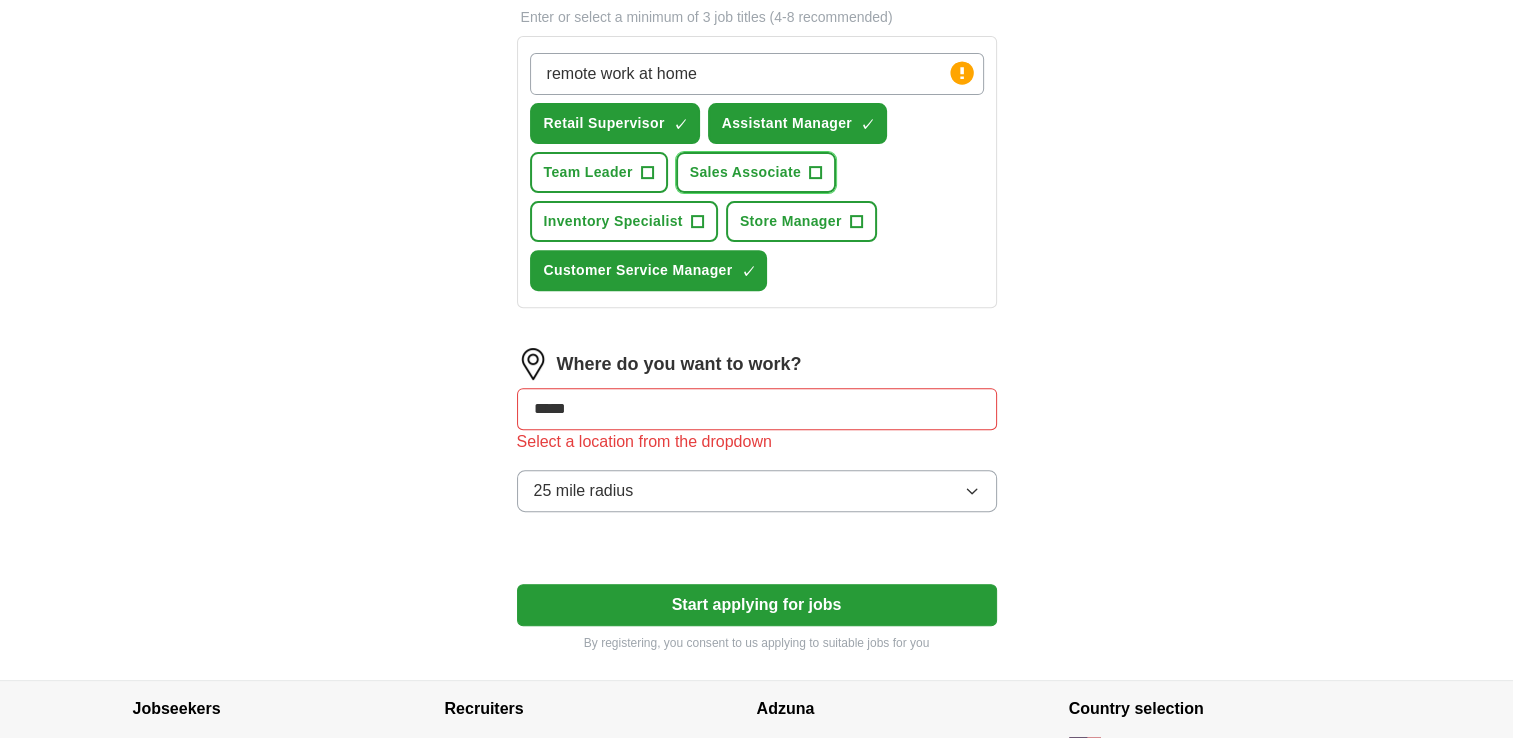 click on "+" at bounding box center (816, 173) 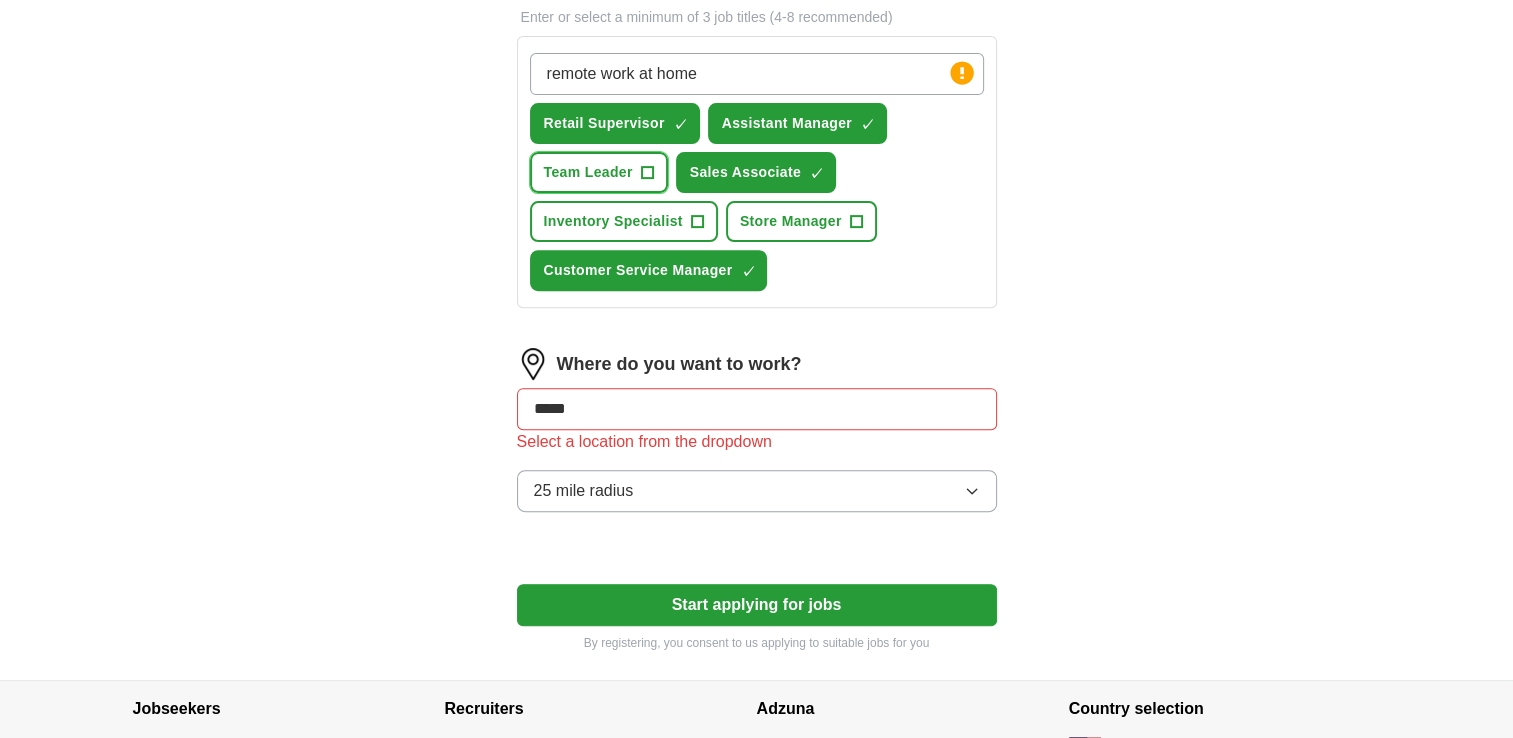 click on "+" at bounding box center [647, 173] 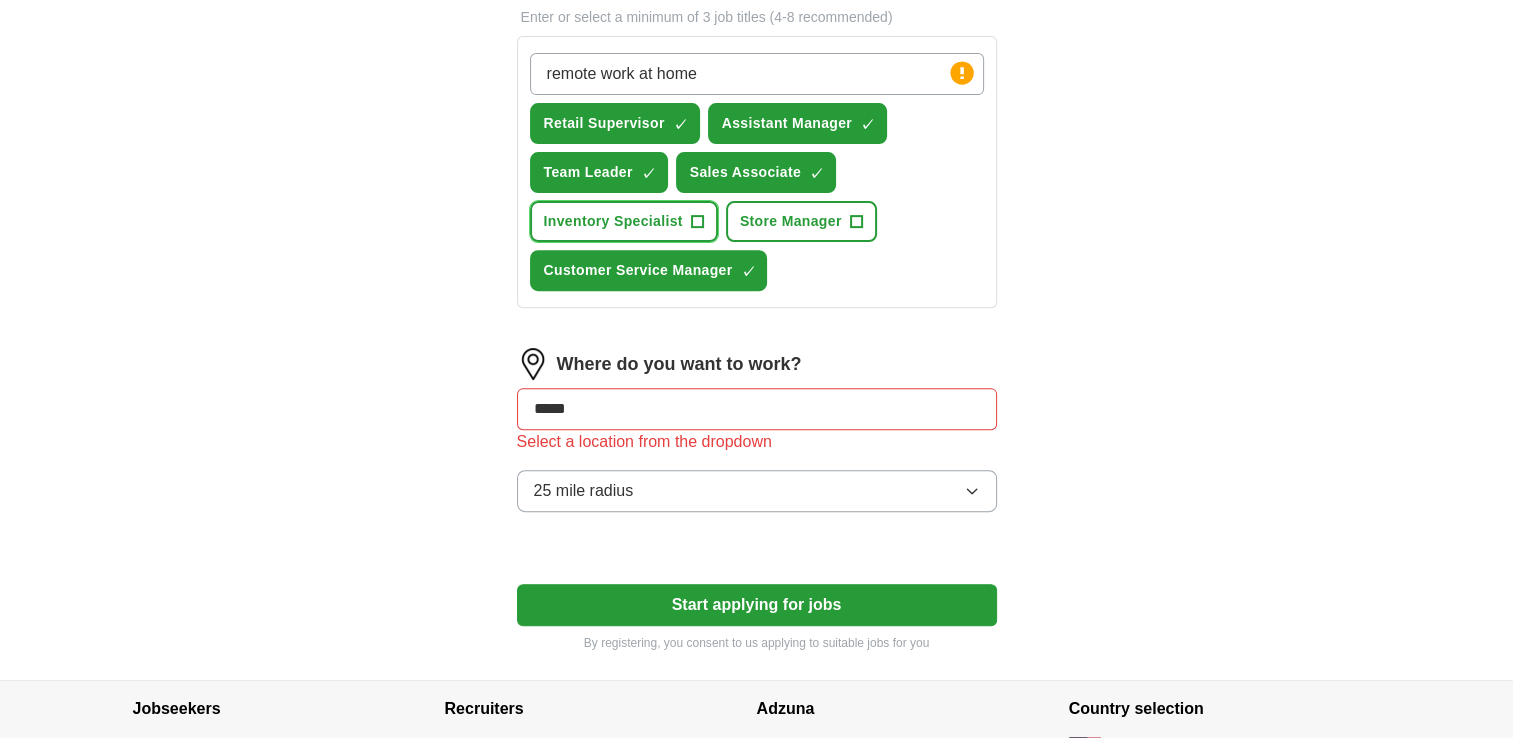 click on "+" at bounding box center [697, 222] 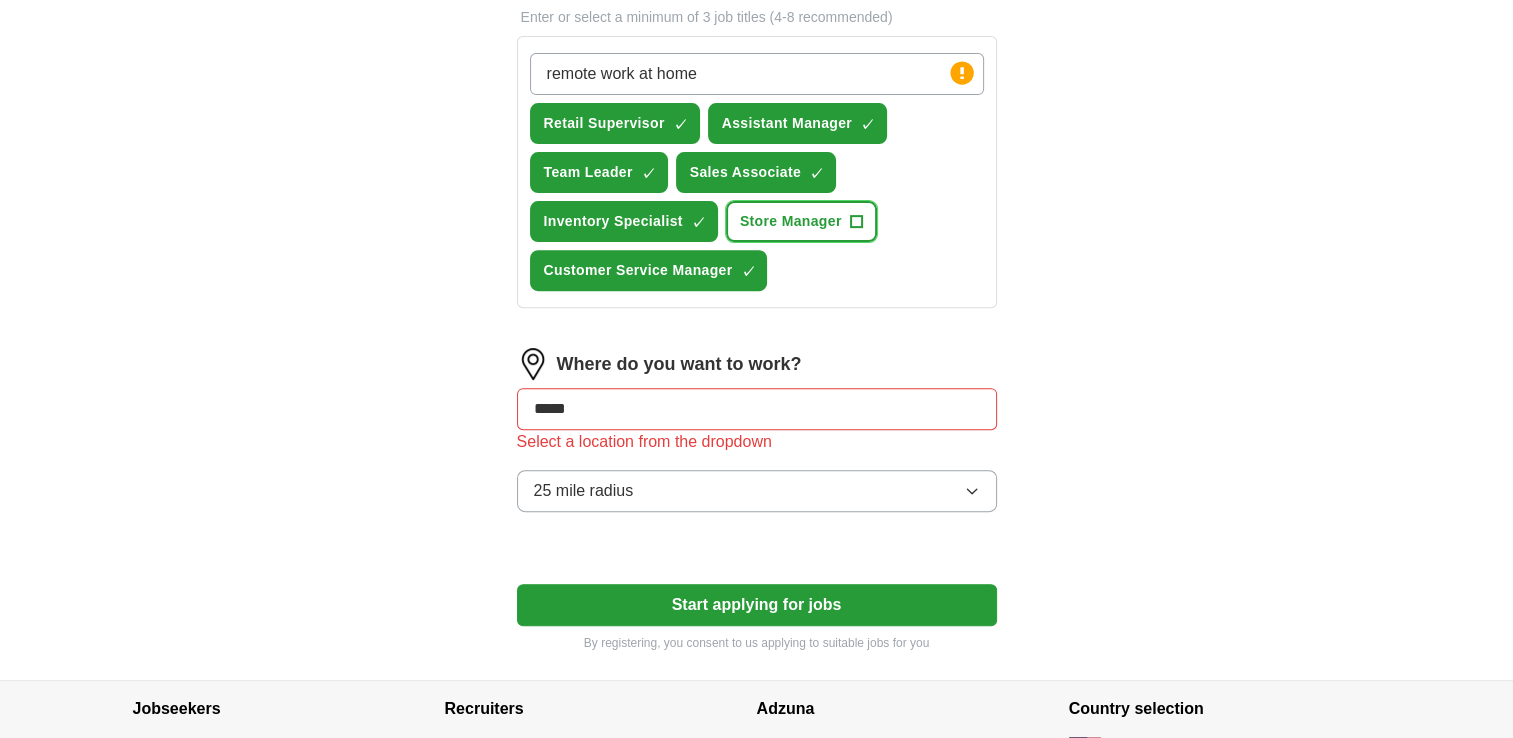 click on "+" at bounding box center (856, 222) 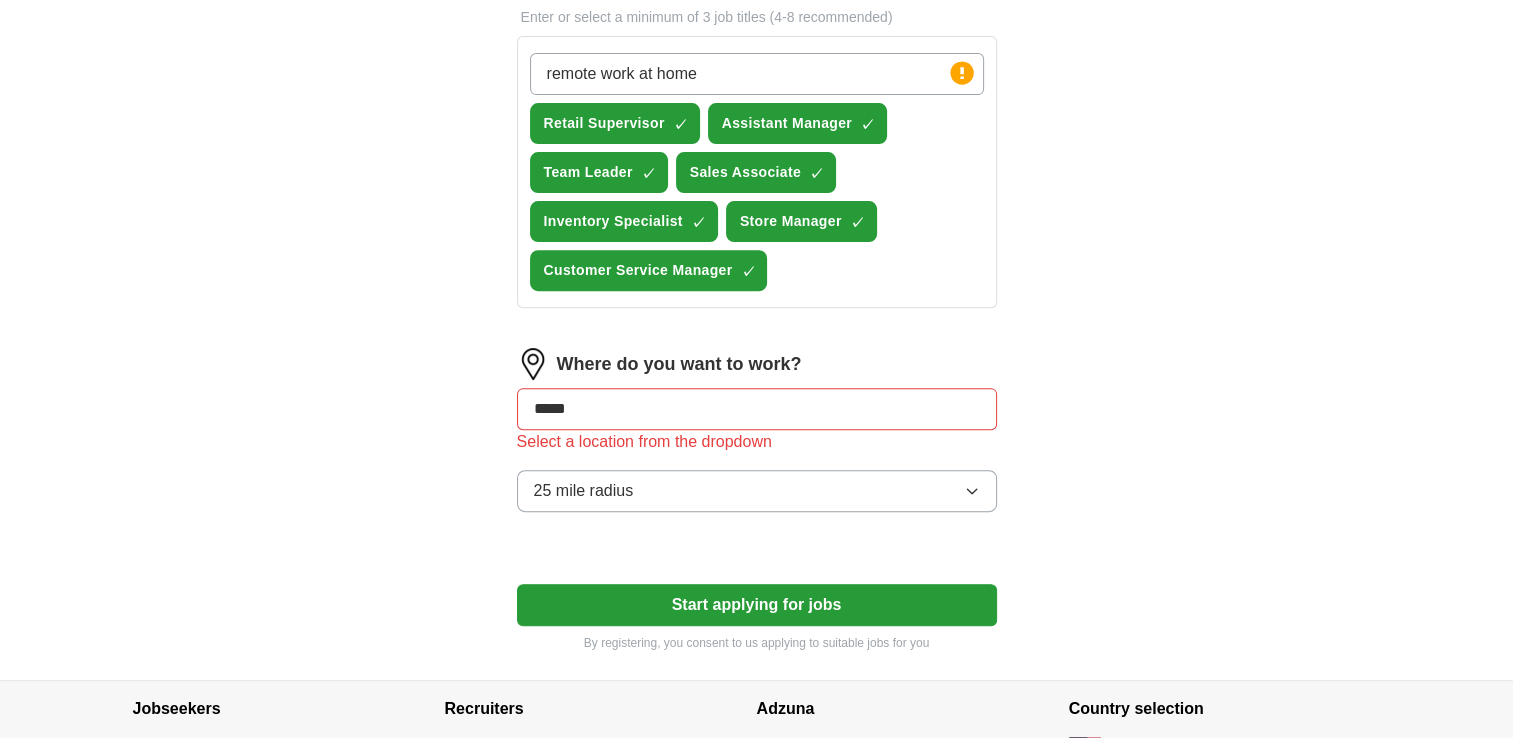 click 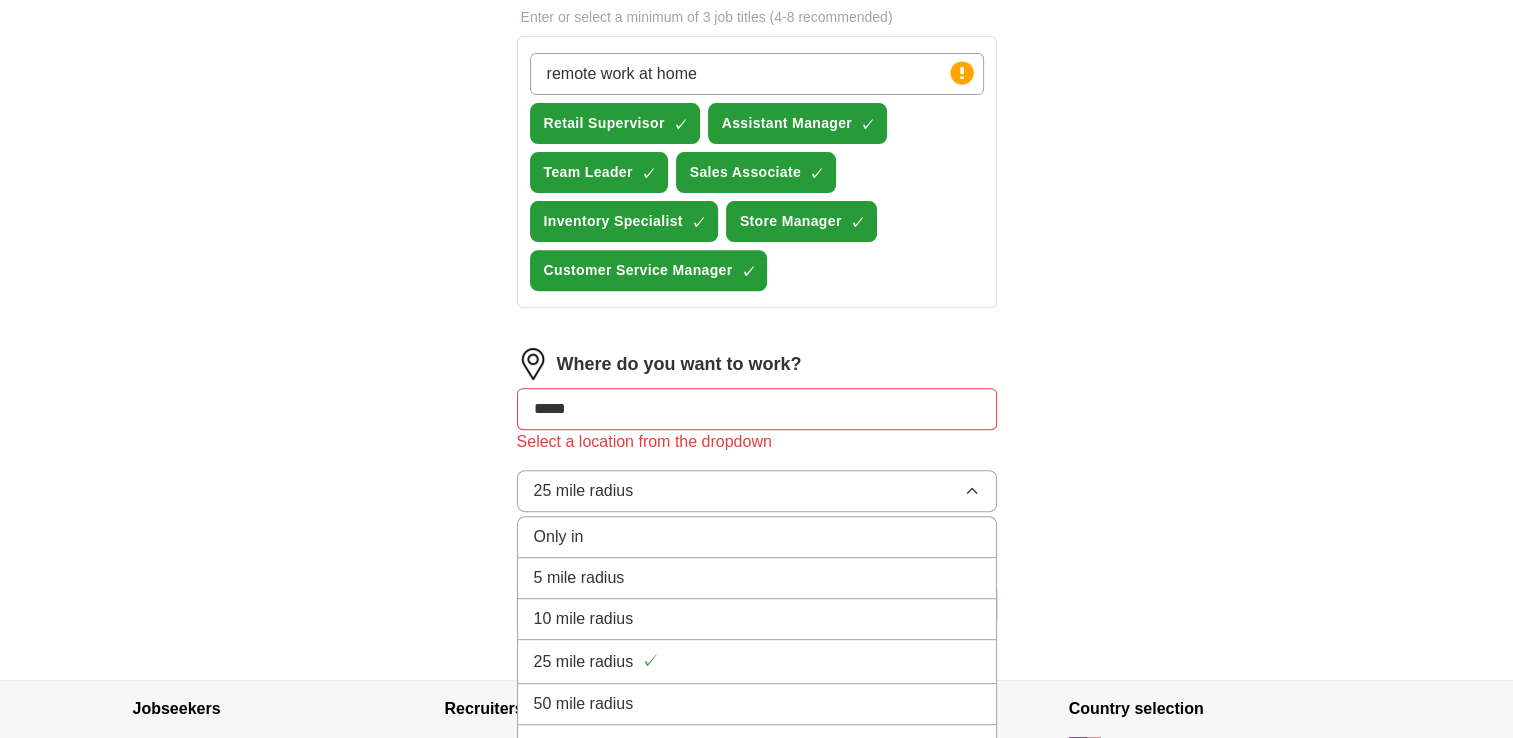 click on "*****" at bounding box center (757, 409) 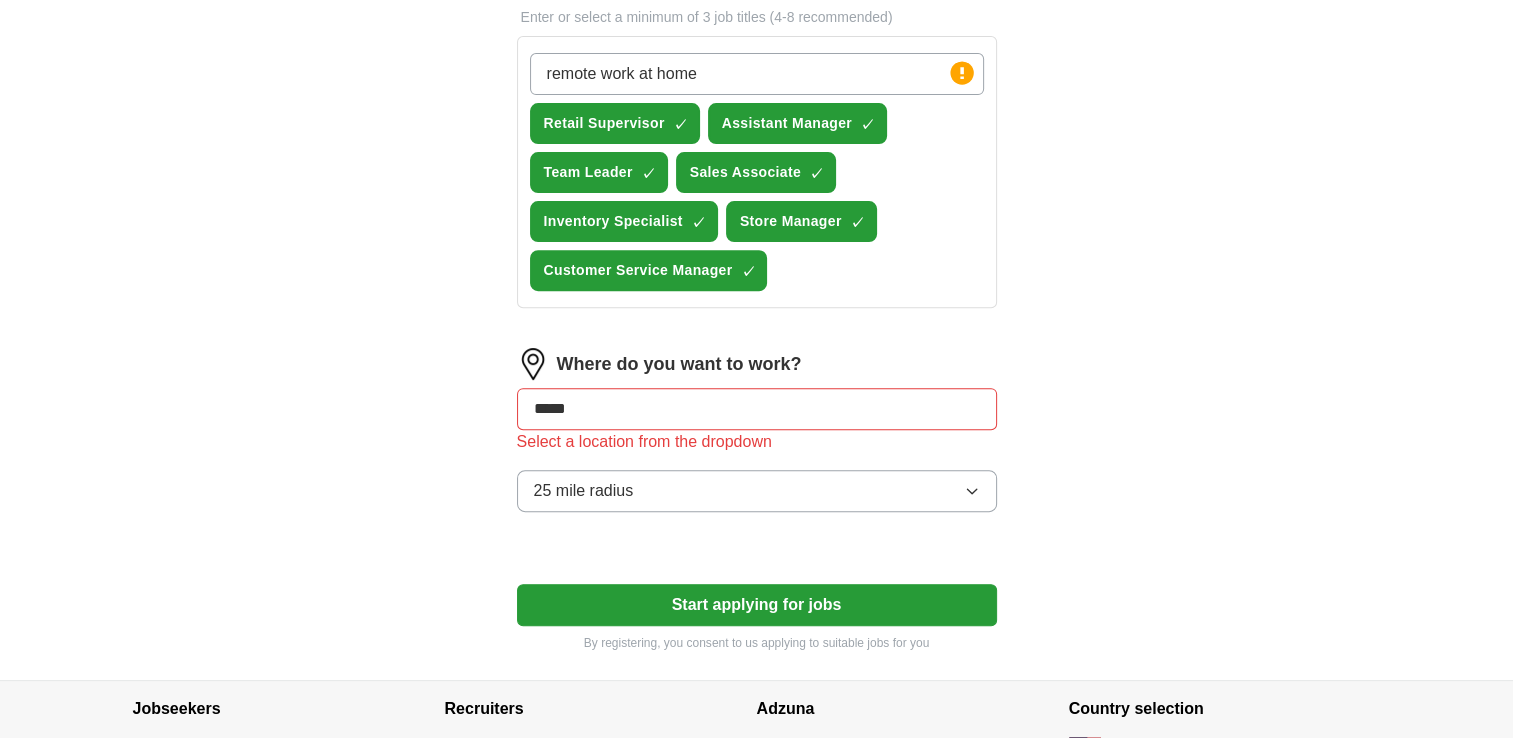 click 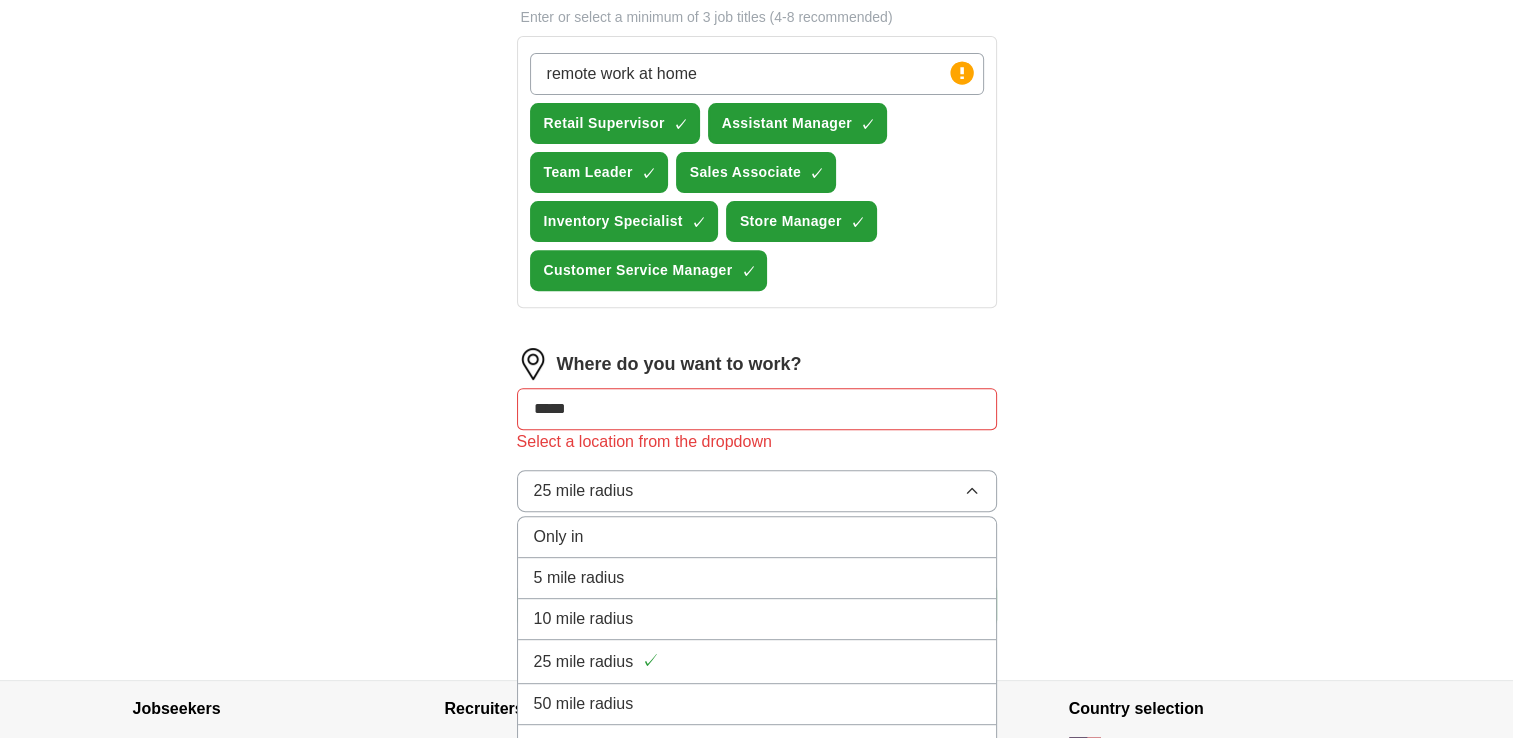 click on "25 mile radius" at bounding box center [584, 662] 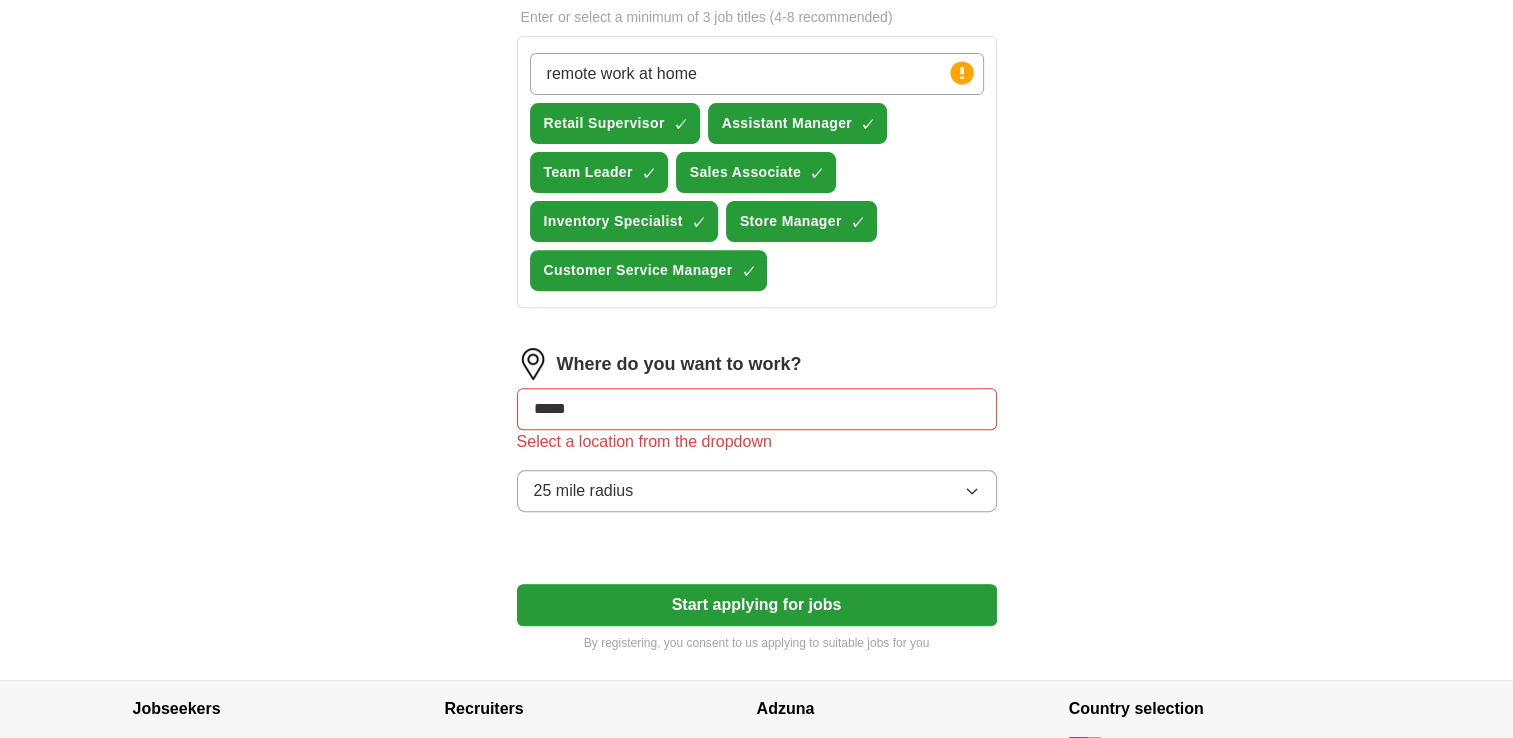 click on "Start applying for jobs" at bounding box center (757, 605) 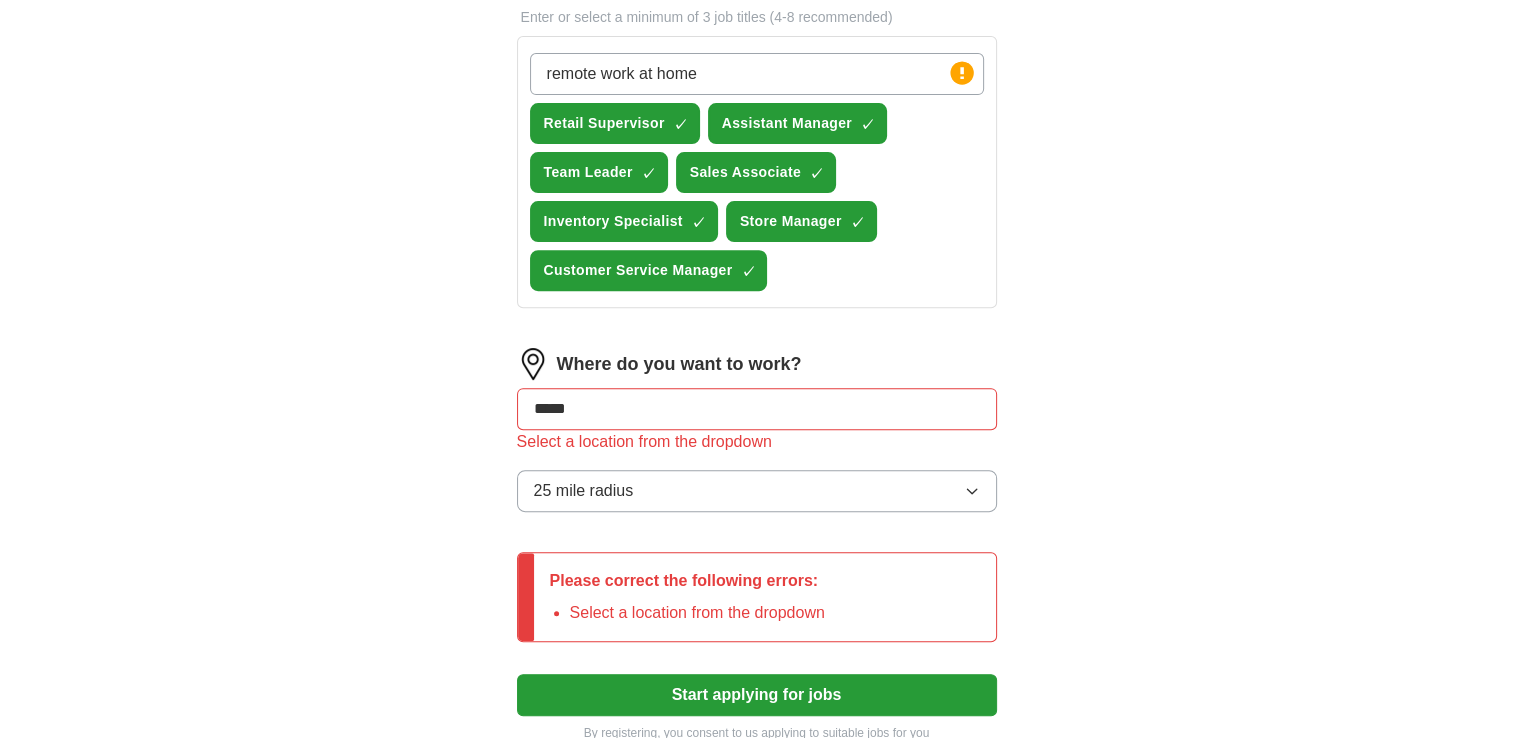 click on "remote work at home" at bounding box center [757, 74] 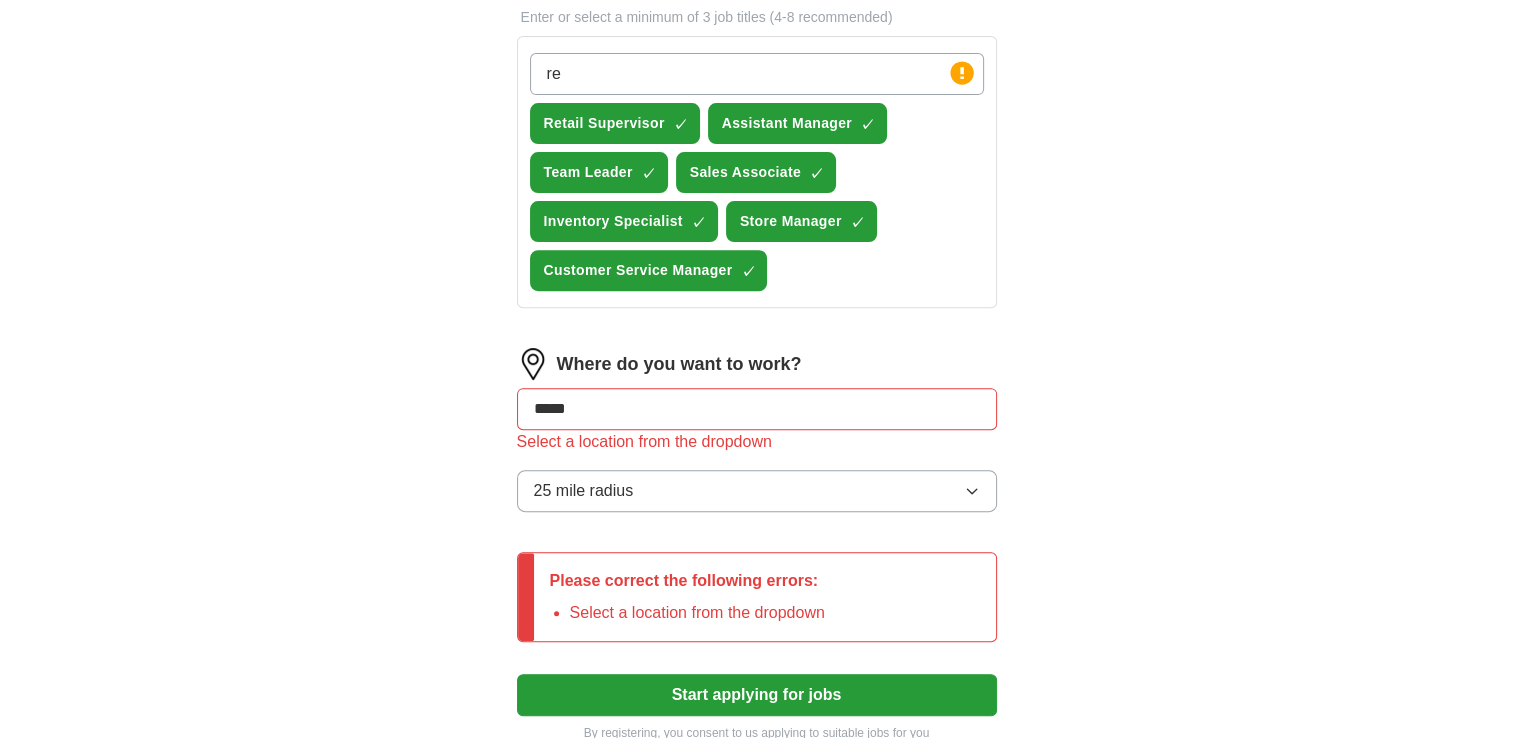type on "r" 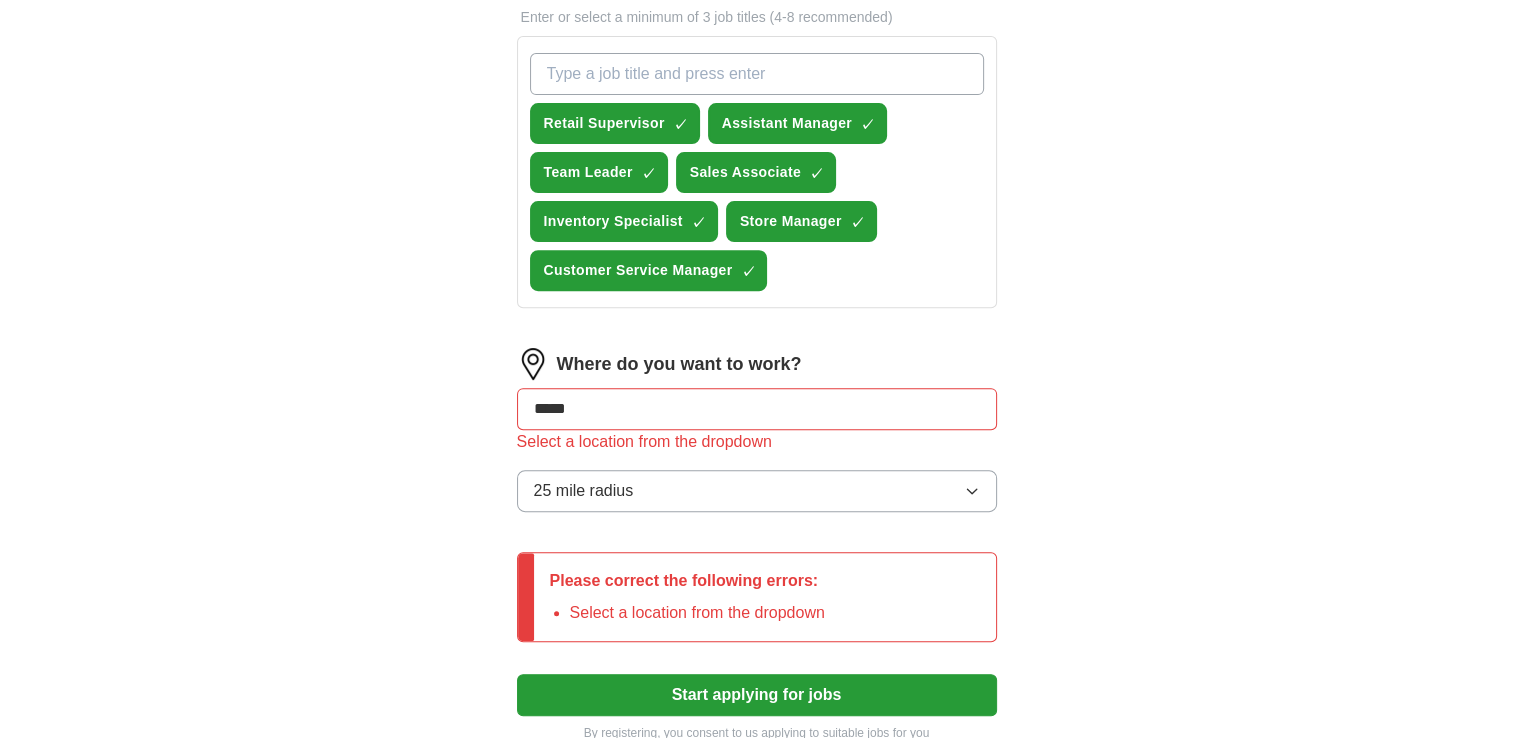 type 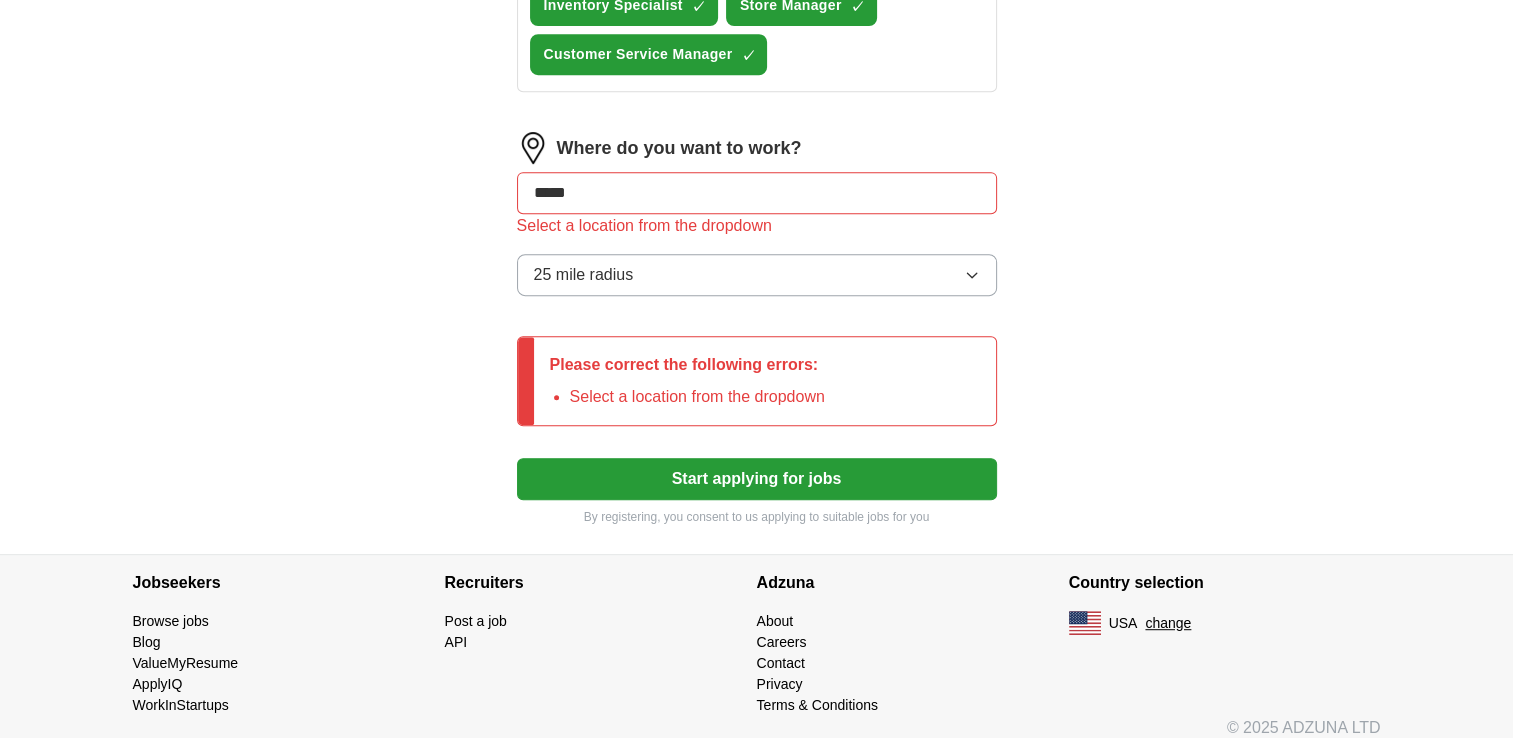 scroll, scrollTop: 926, scrollLeft: 0, axis: vertical 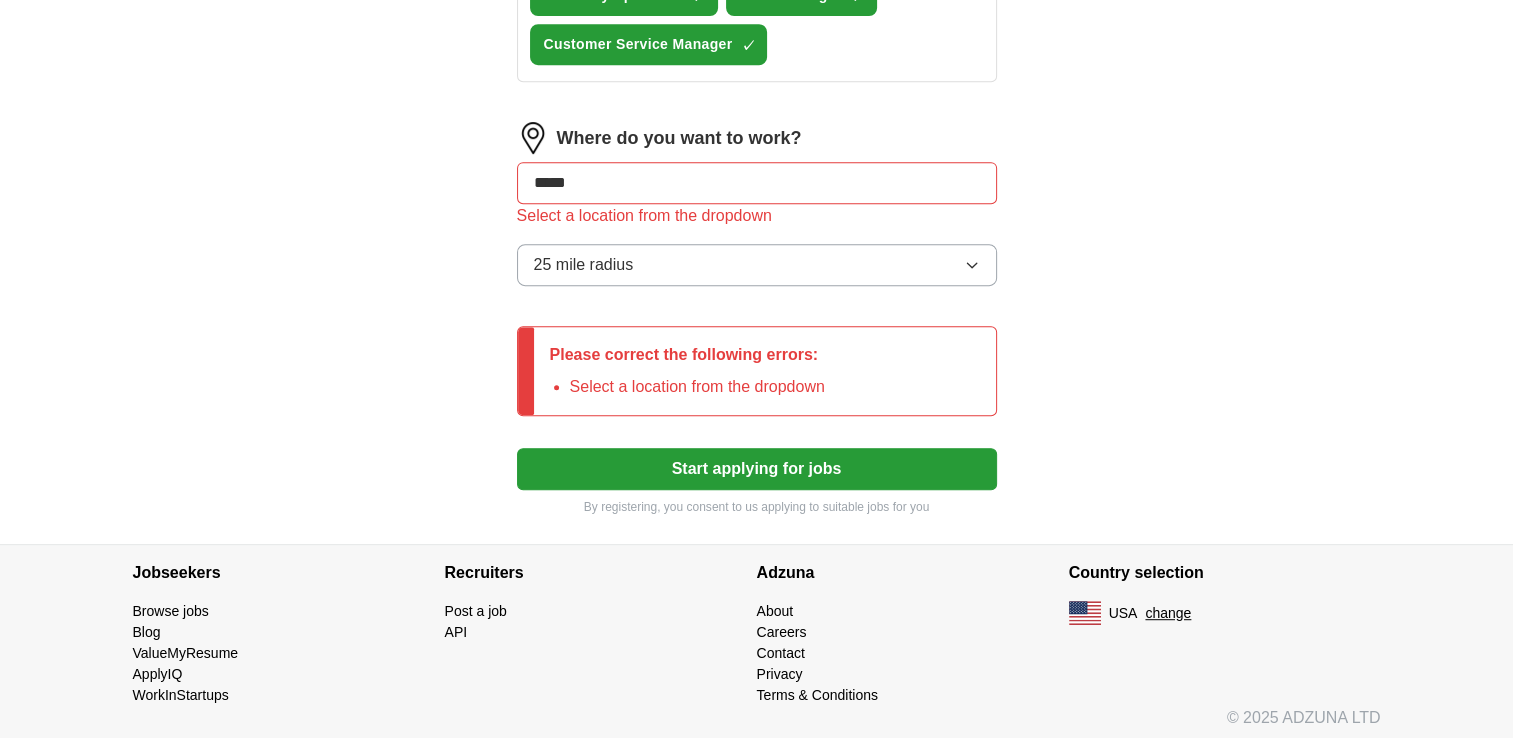 drag, startPoint x: 715, startPoint y: 164, endPoint x: 83, endPoint y: 166, distance: 632.0032 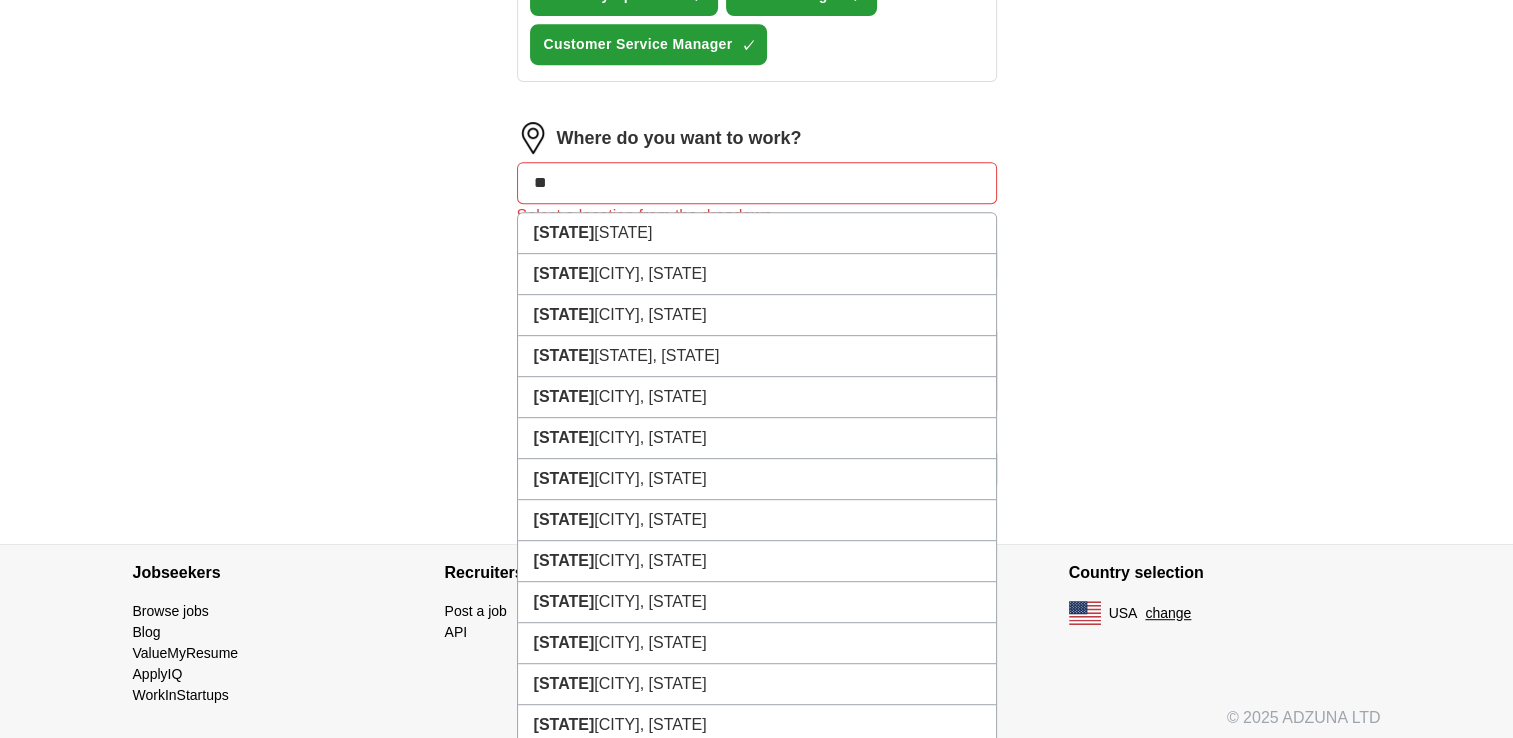 type on "***" 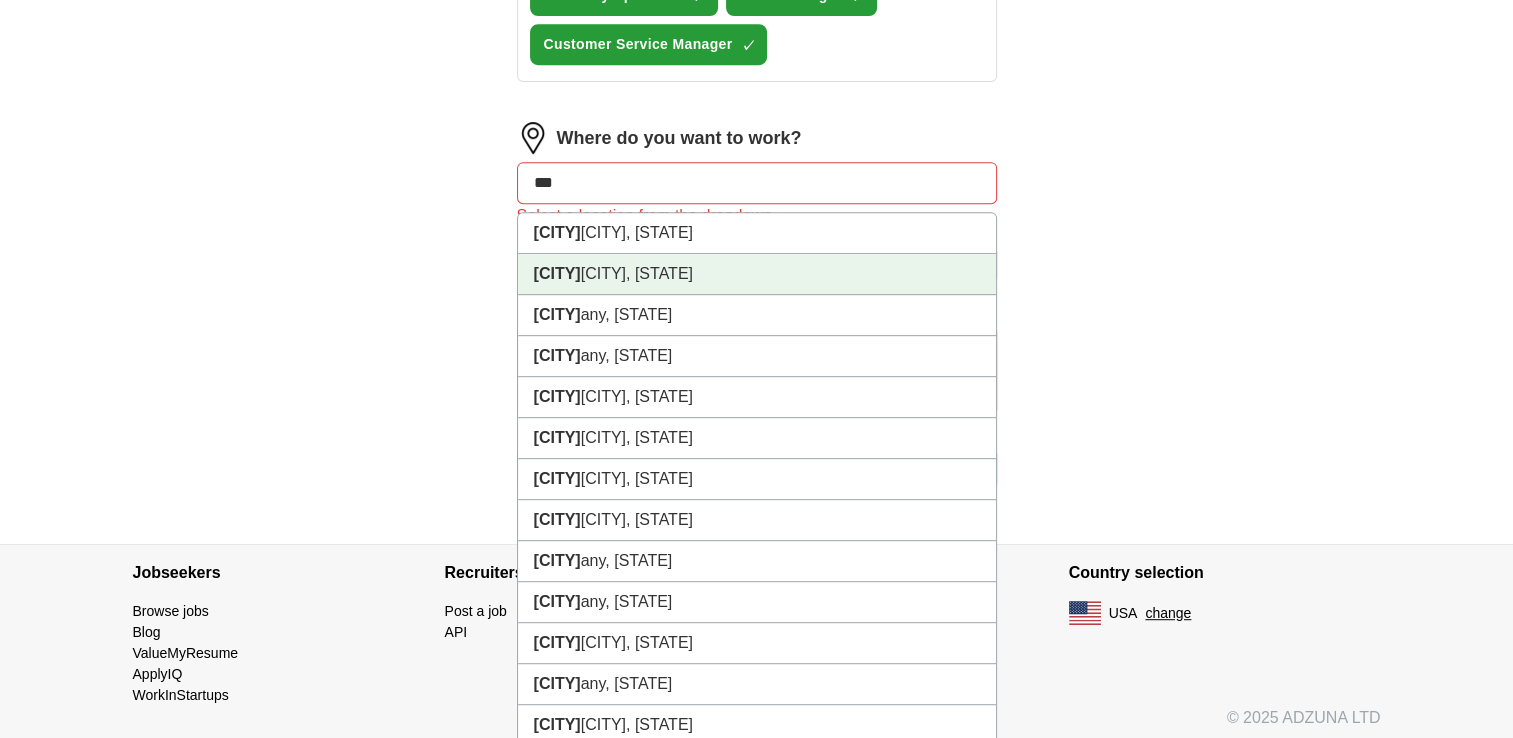click on "[CITY], [STATE]" at bounding box center [757, 274] 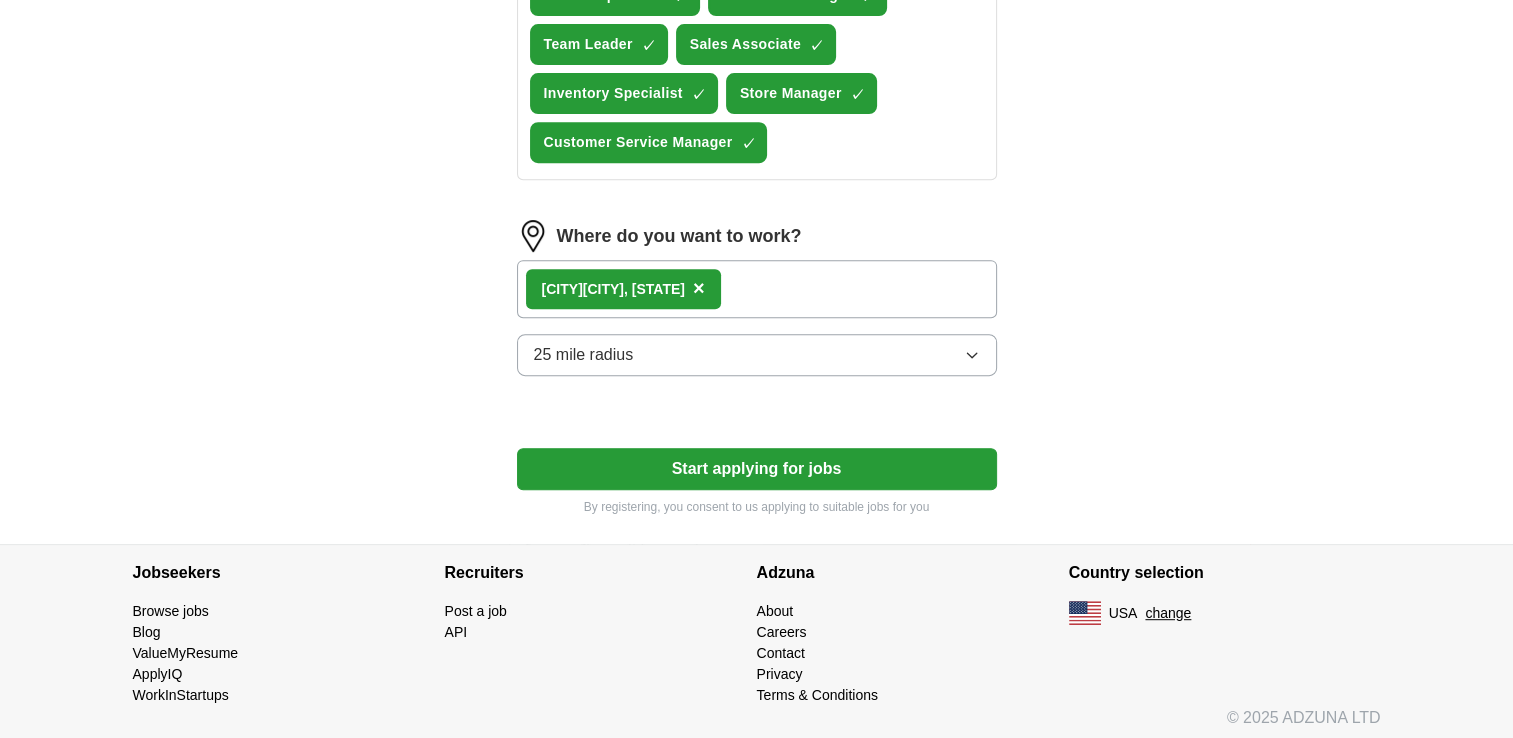 click on "Start applying for jobs" at bounding box center (757, 469) 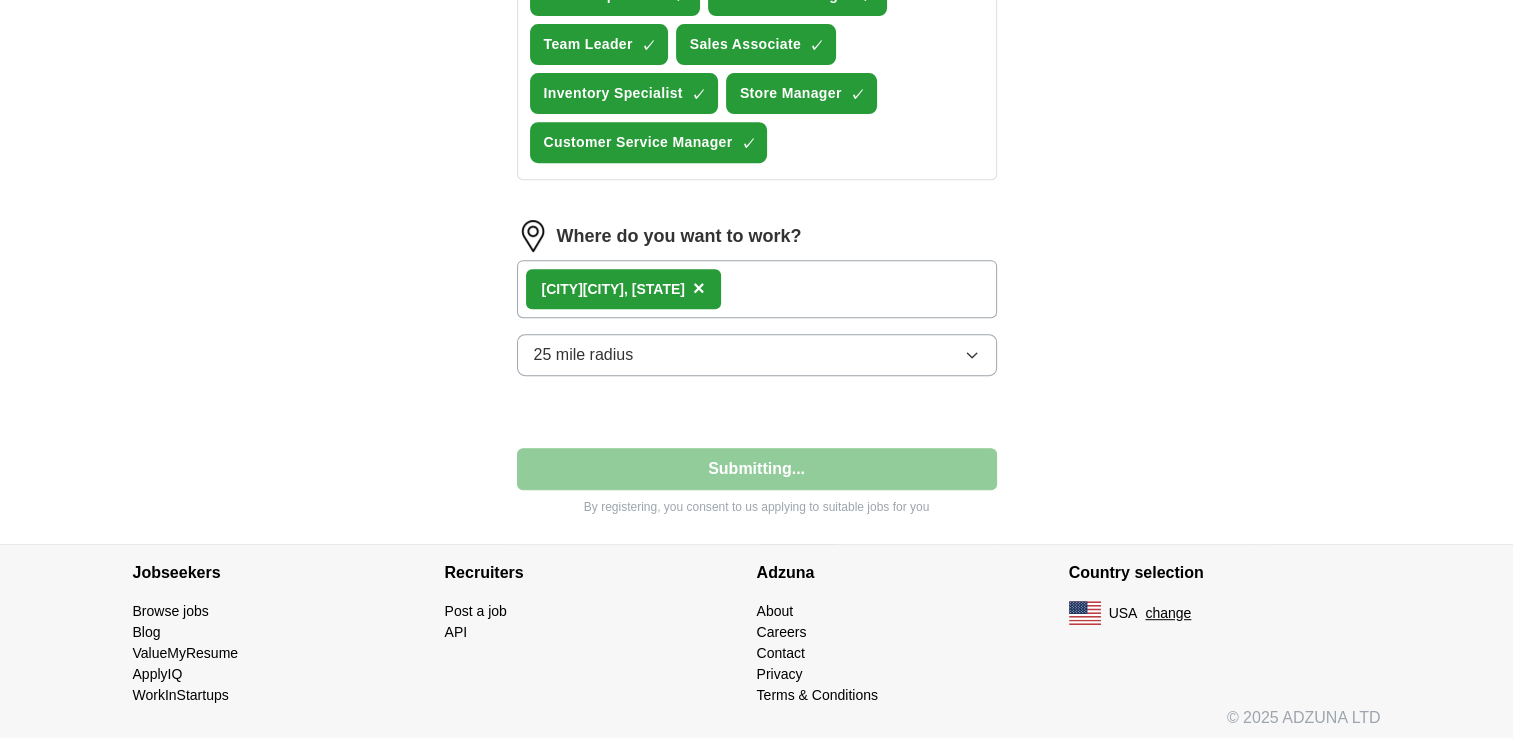 select on "**" 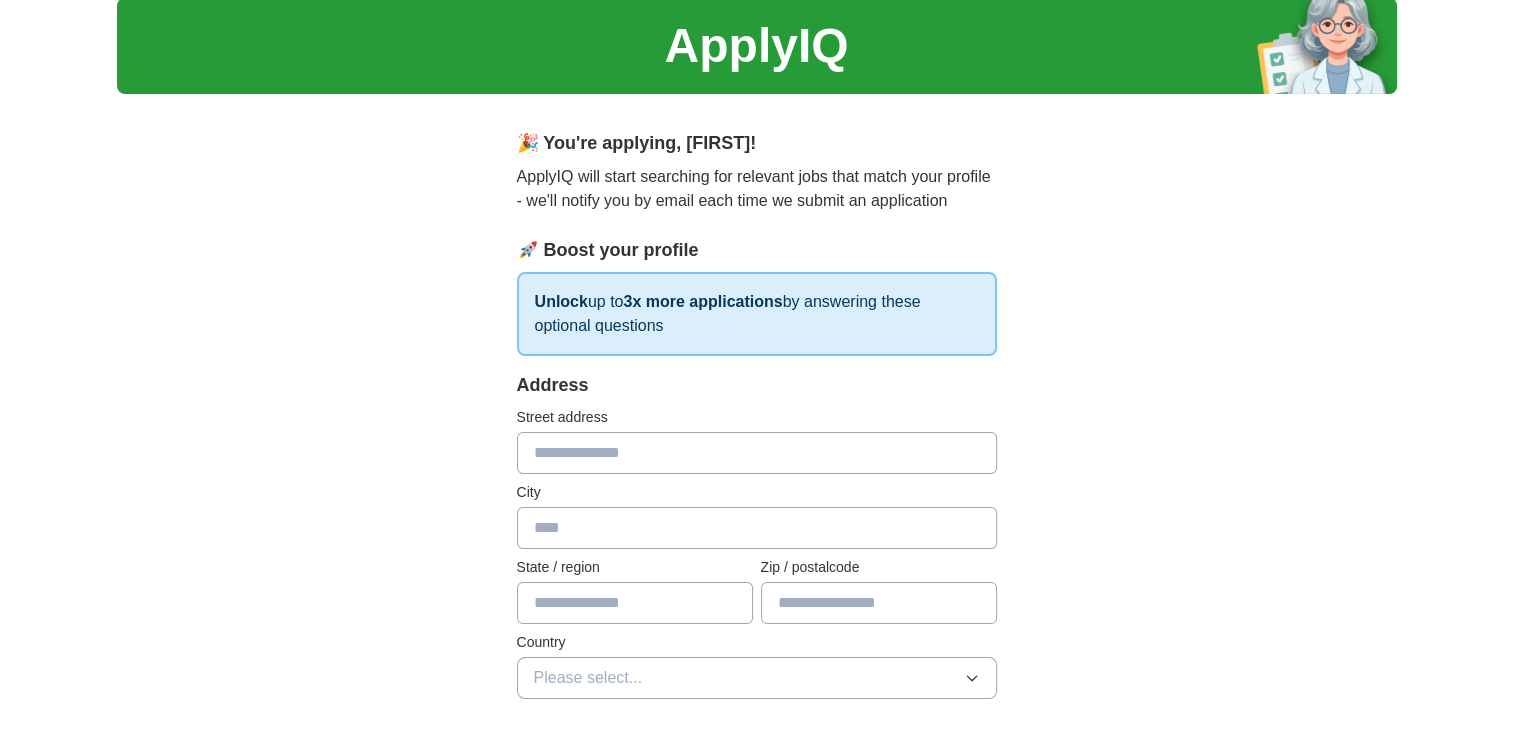 scroll, scrollTop: 0, scrollLeft: 0, axis: both 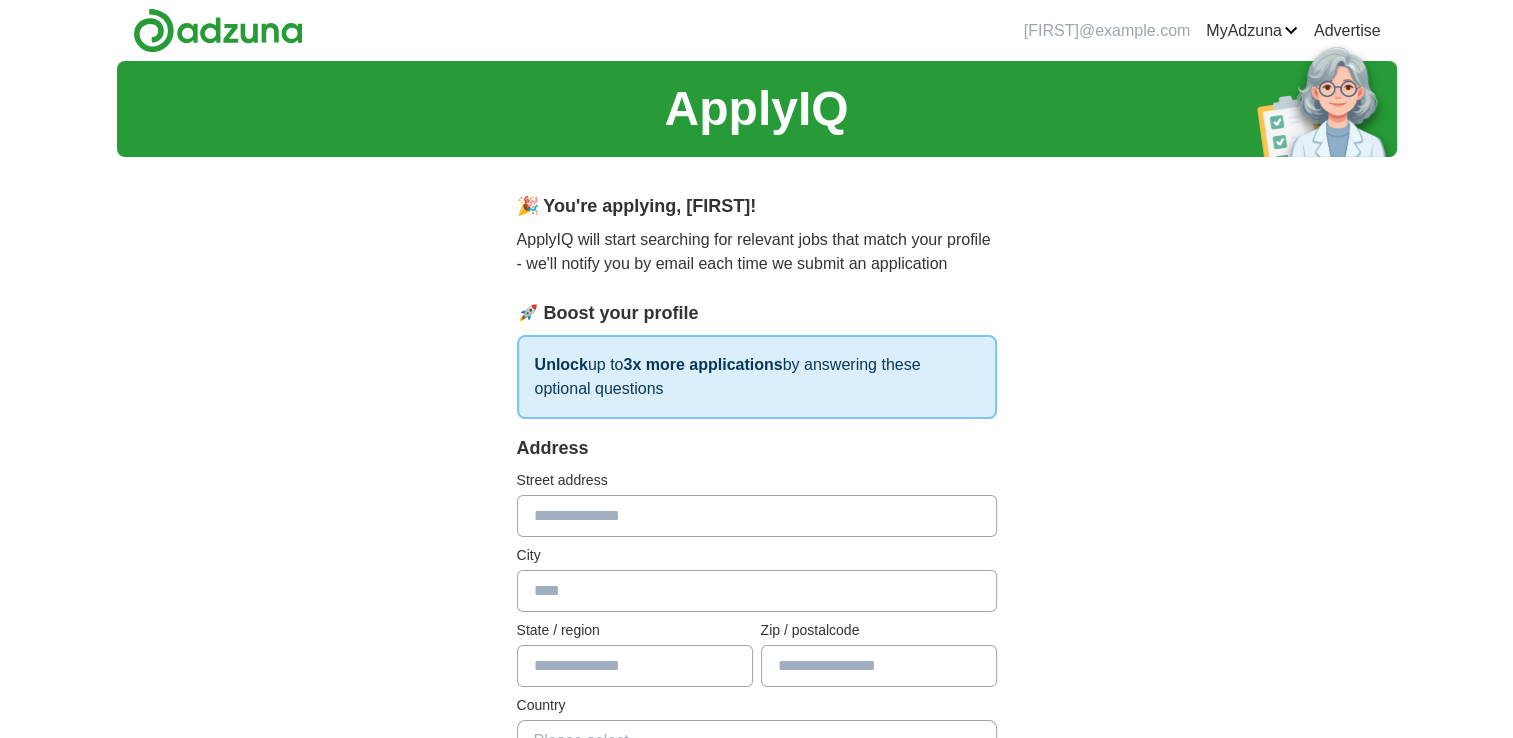 click at bounding box center (757, 516) 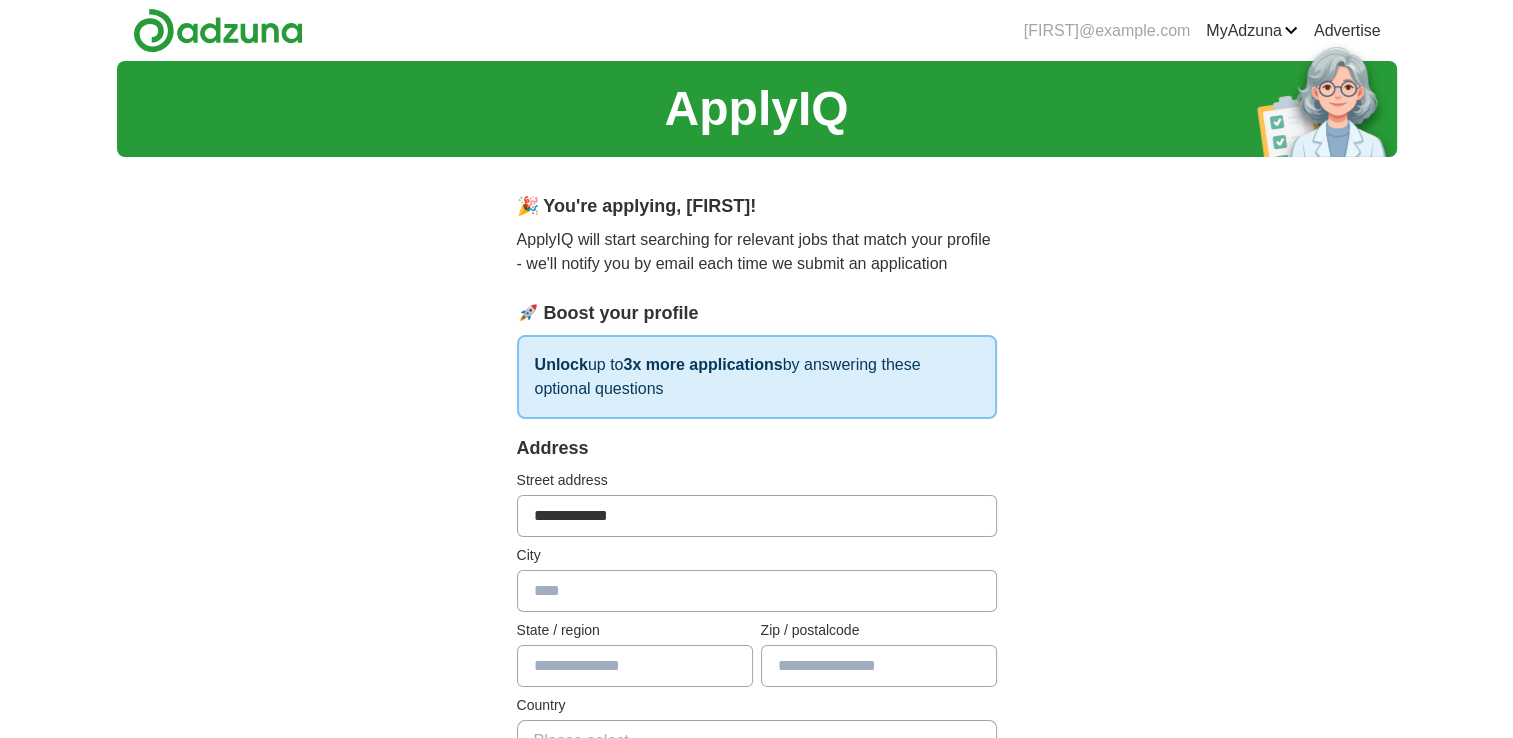 type on "**********" 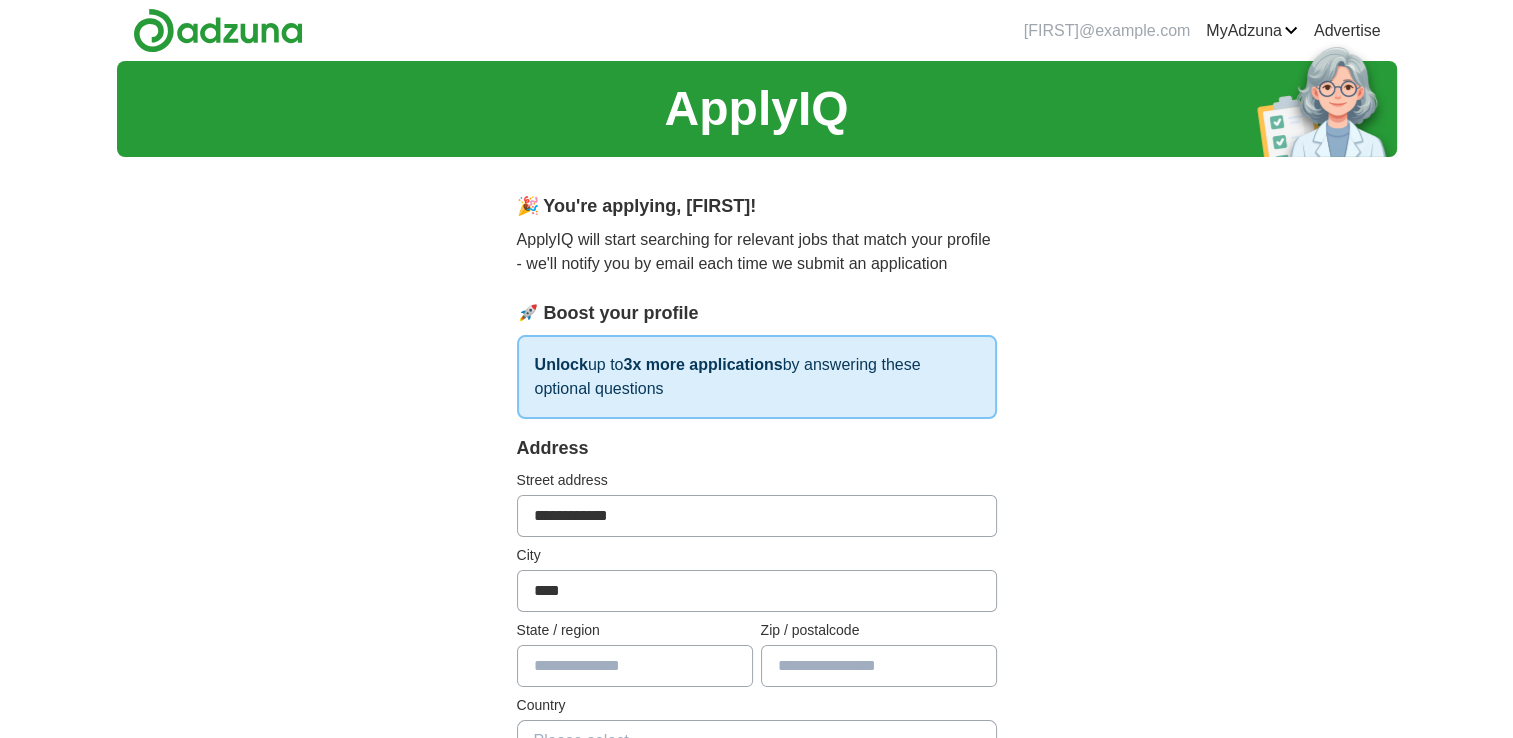 type on "****" 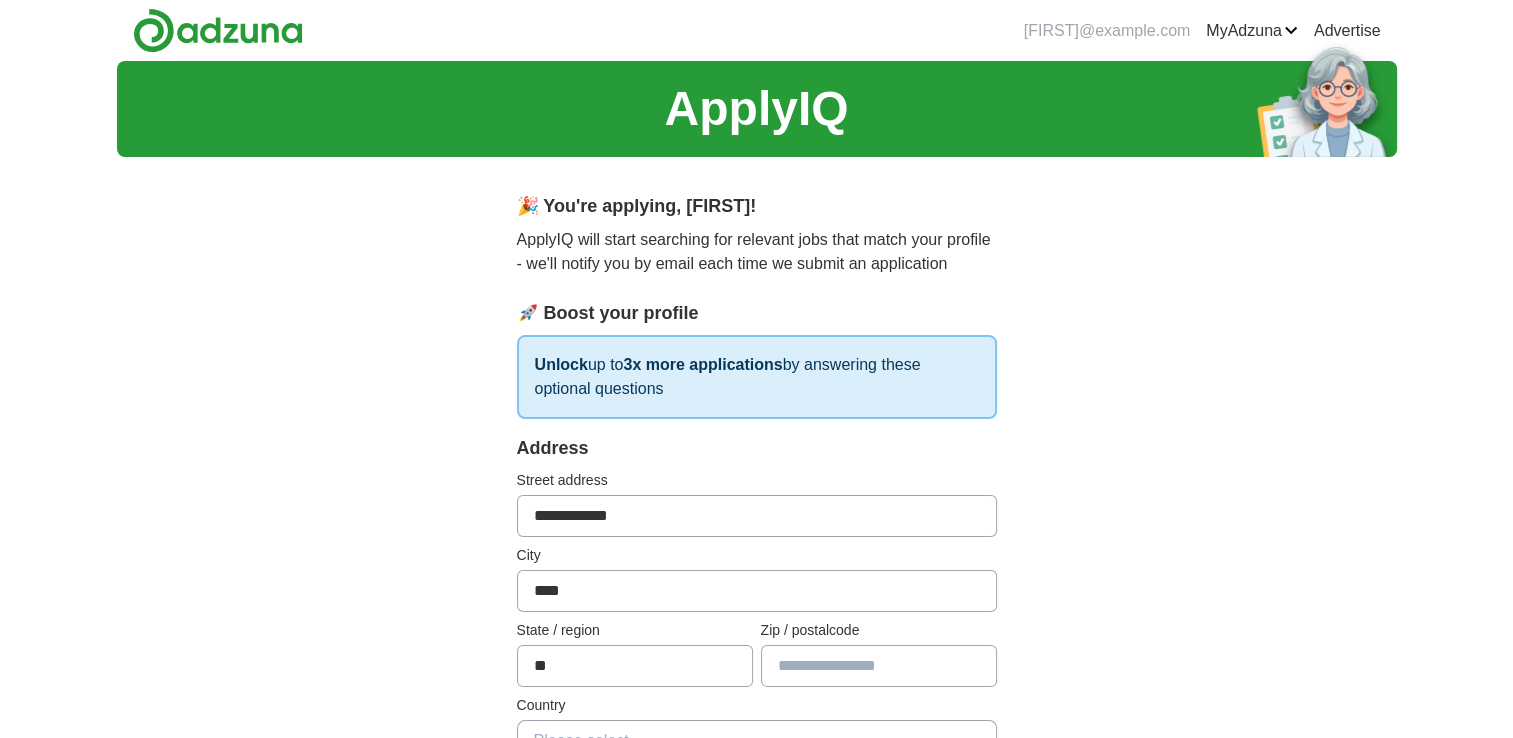 type on "**" 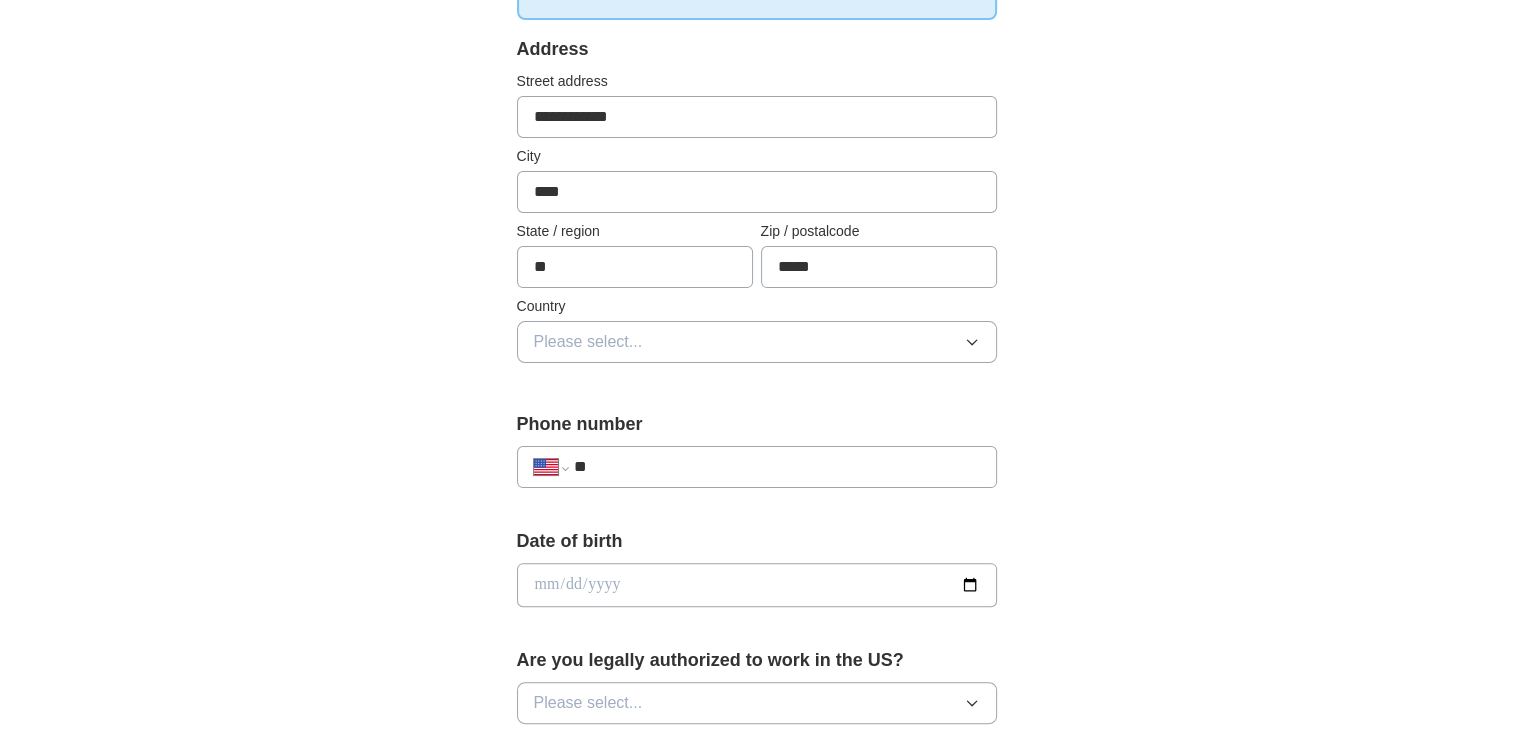 scroll, scrollTop: 400, scrollLeft: 0, axis: vertical 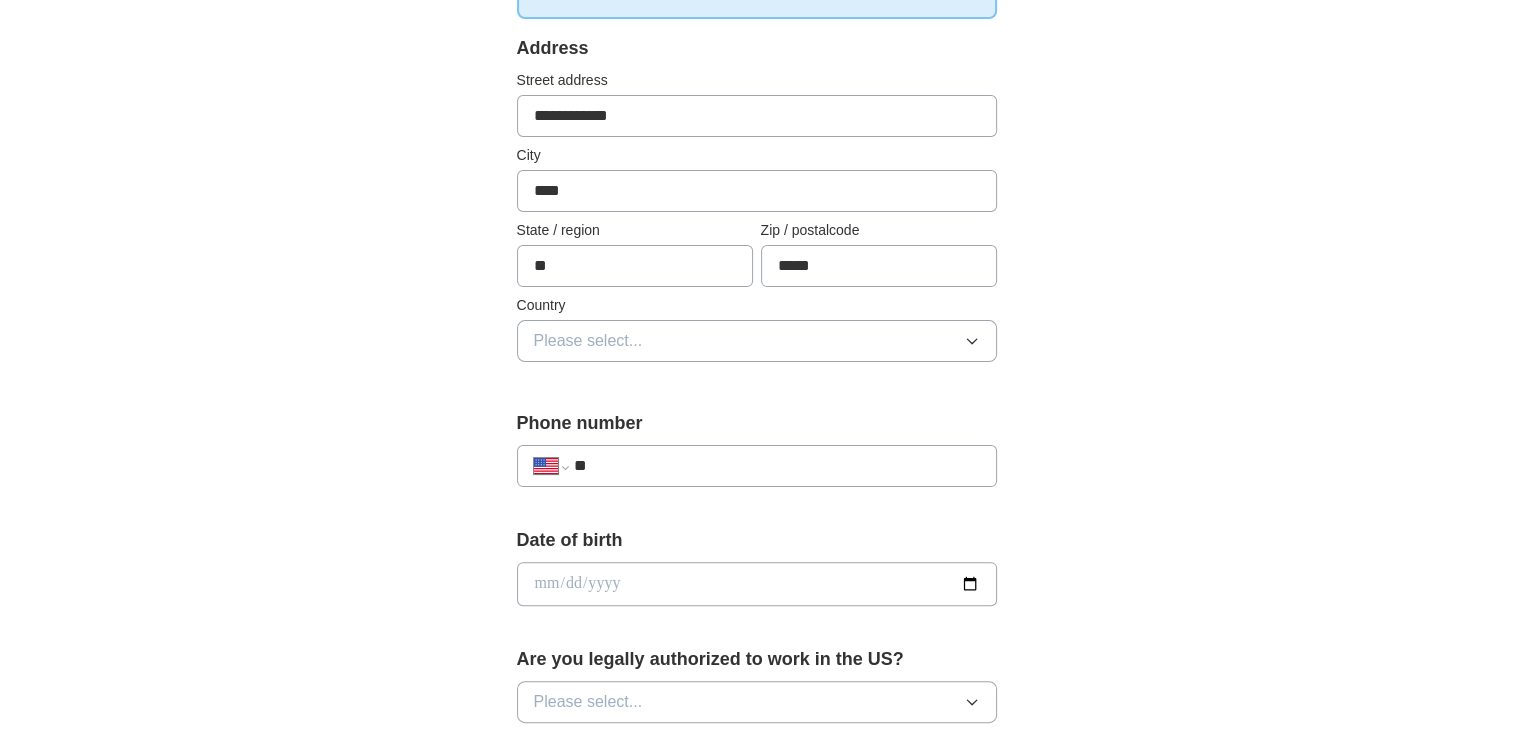type on "*****" 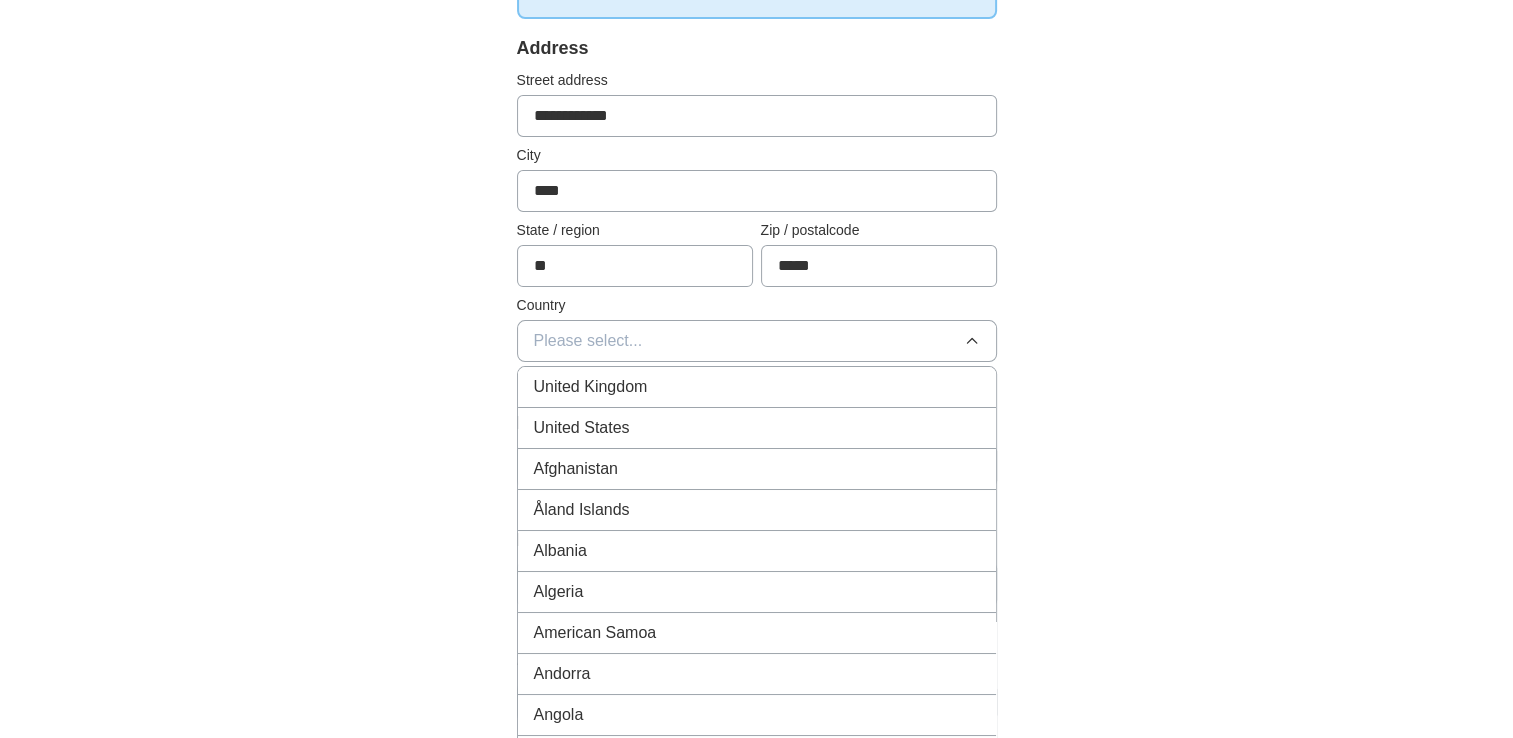 click on "United States" at bounding box center [757, 428] 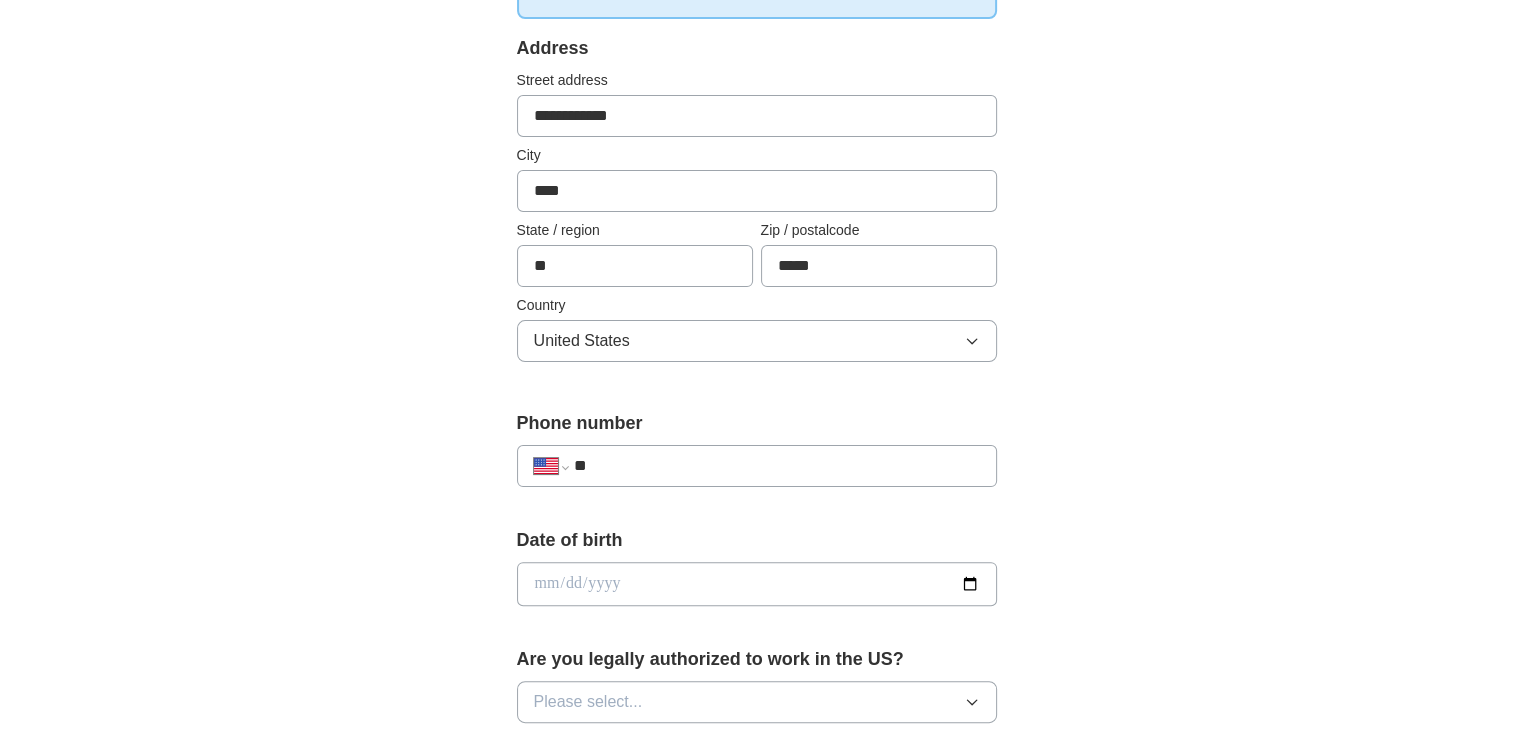 click on "**********" at bounding box center (757, 466) 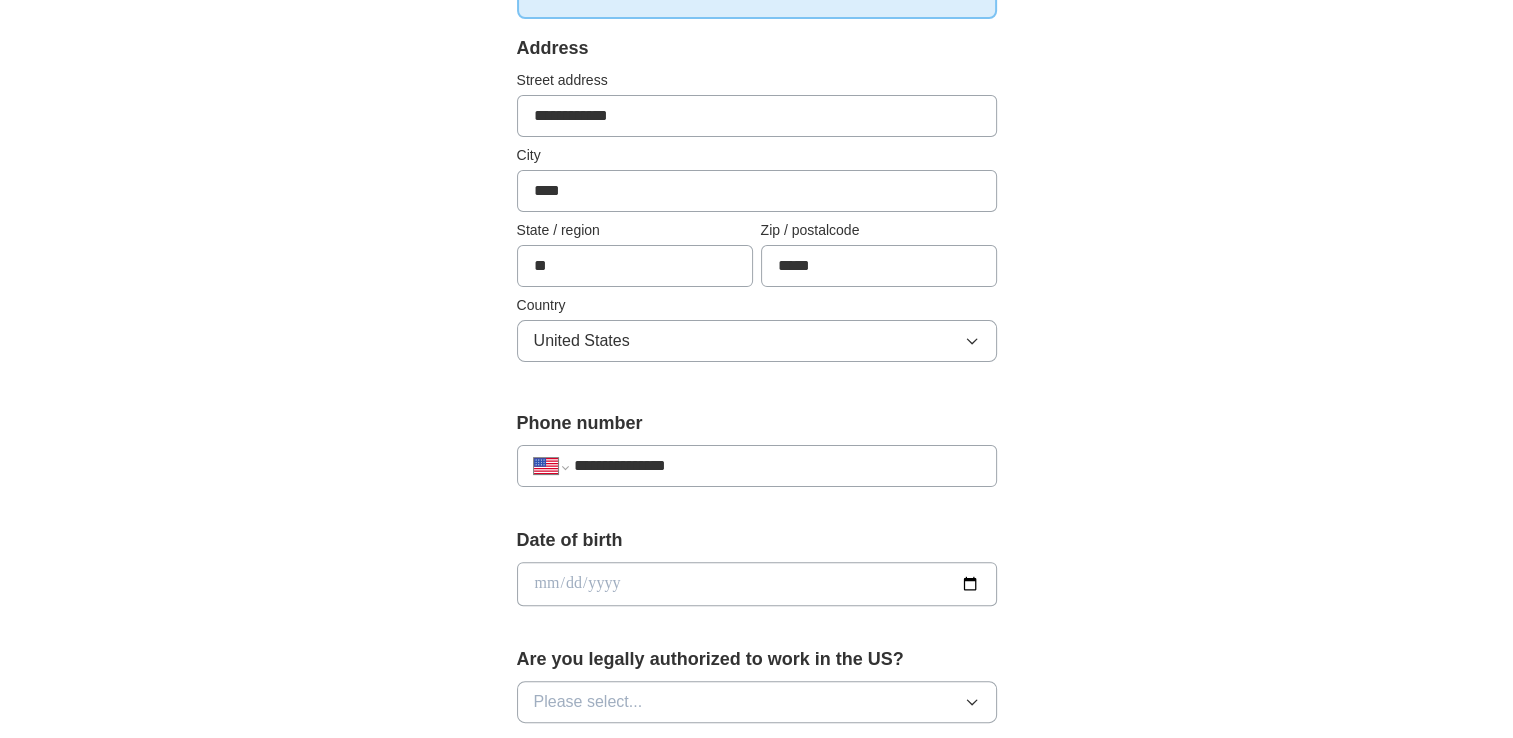 type on "**********" 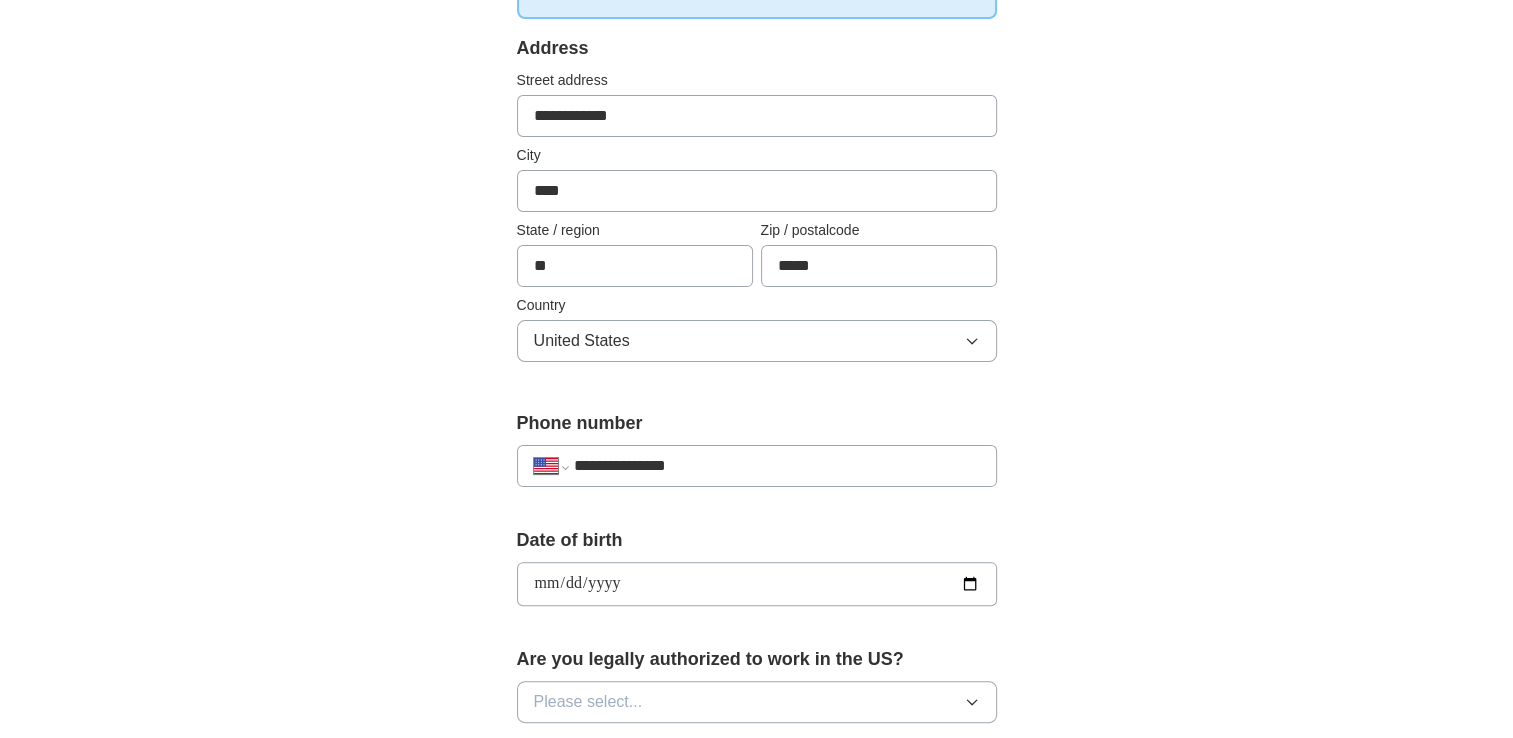 type on "**********" 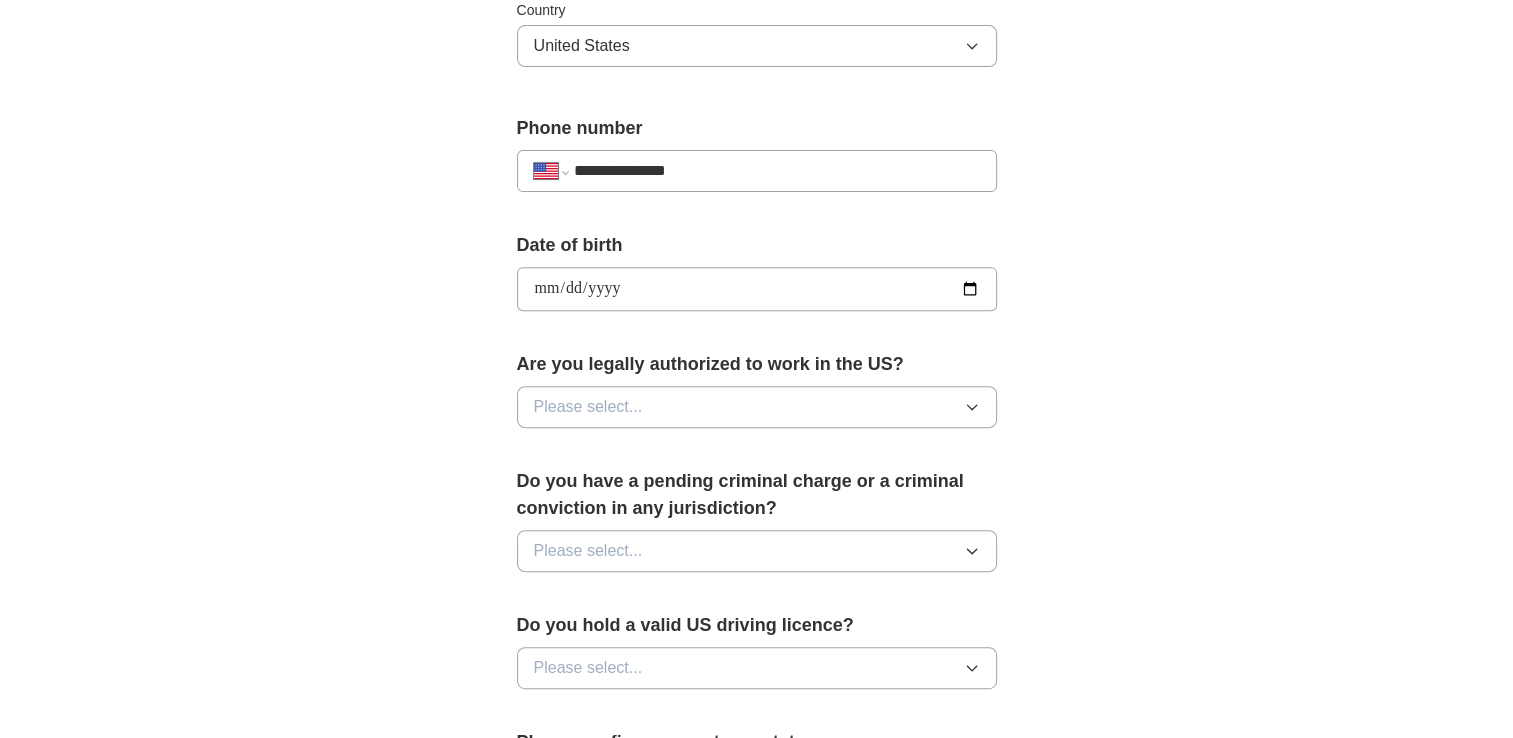 scroll, scrollTop: 800, scrollLeft: 0, axis: vertical 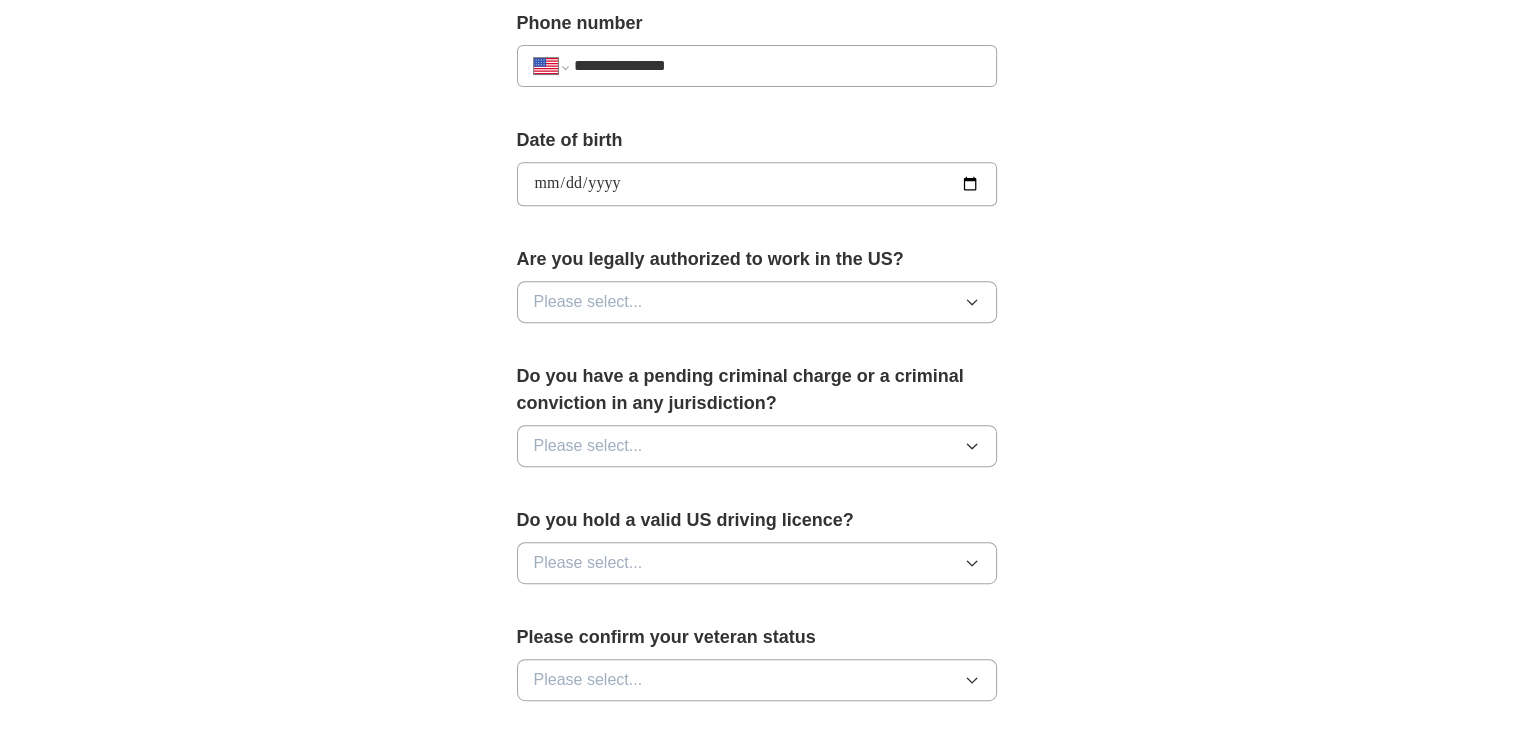 click on "Please select..." at bounding box center [757, 302] 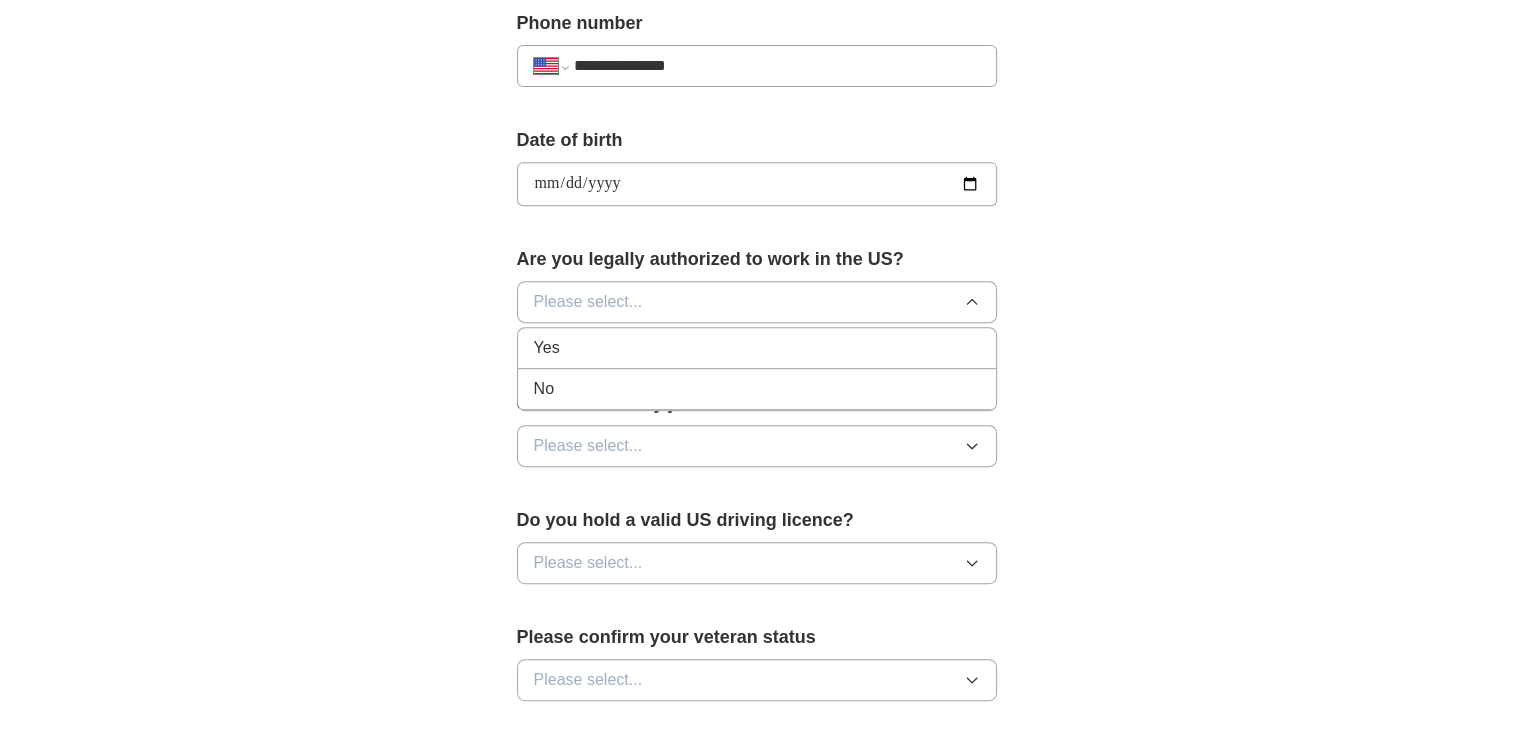 click on "Yes" at bounding box center [757, 348] 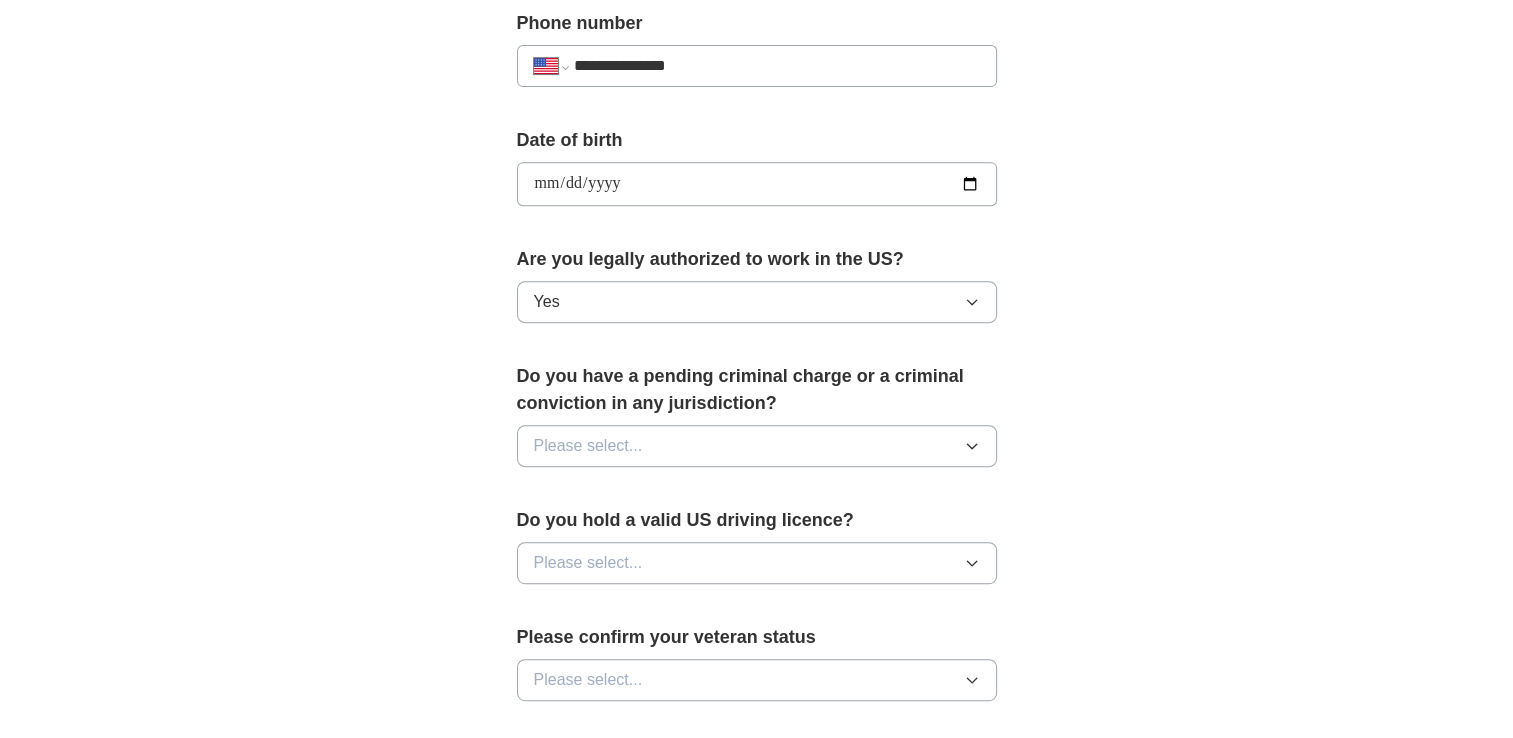 click on "Please select..." at bounding box center (757, 446) 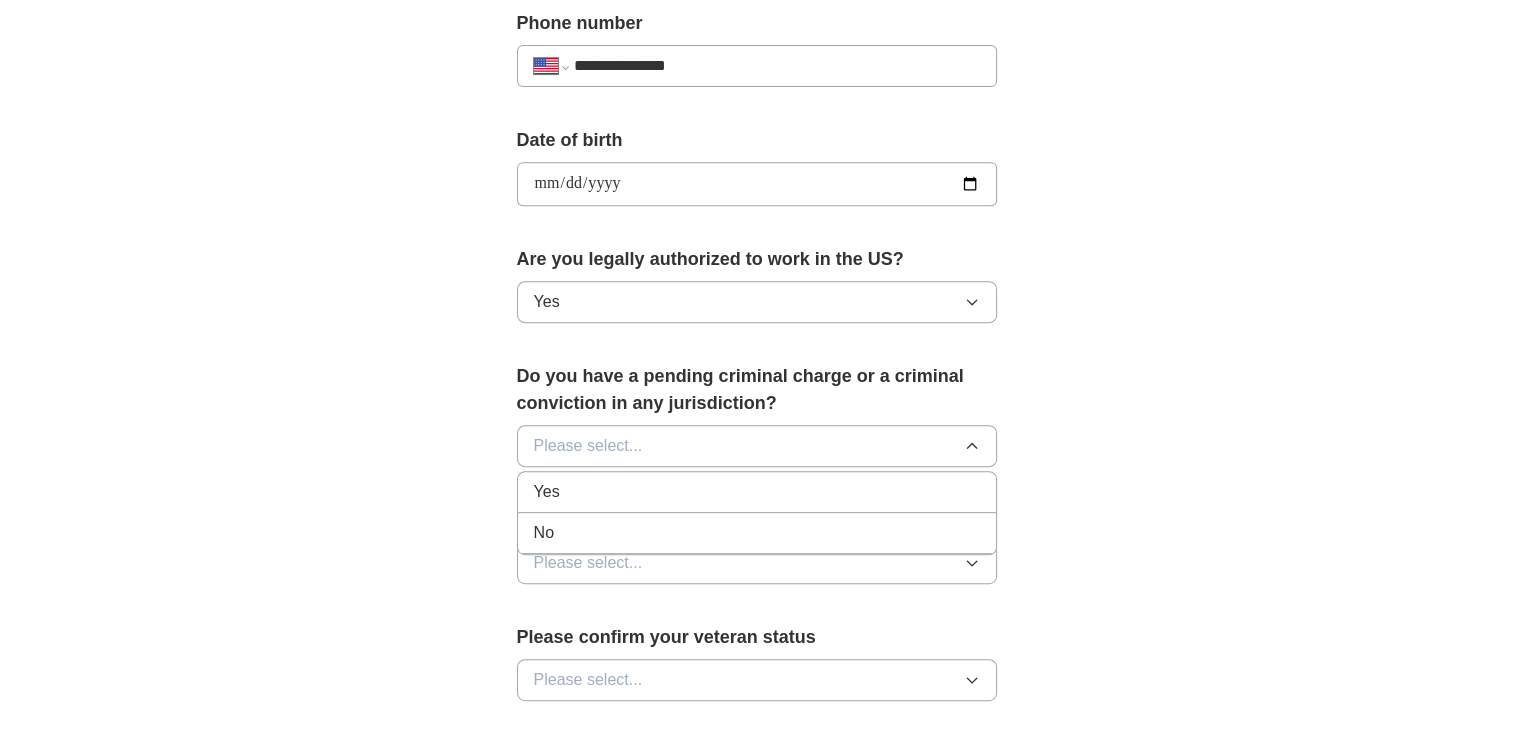 click on "No" at bounding box center (757, 533) 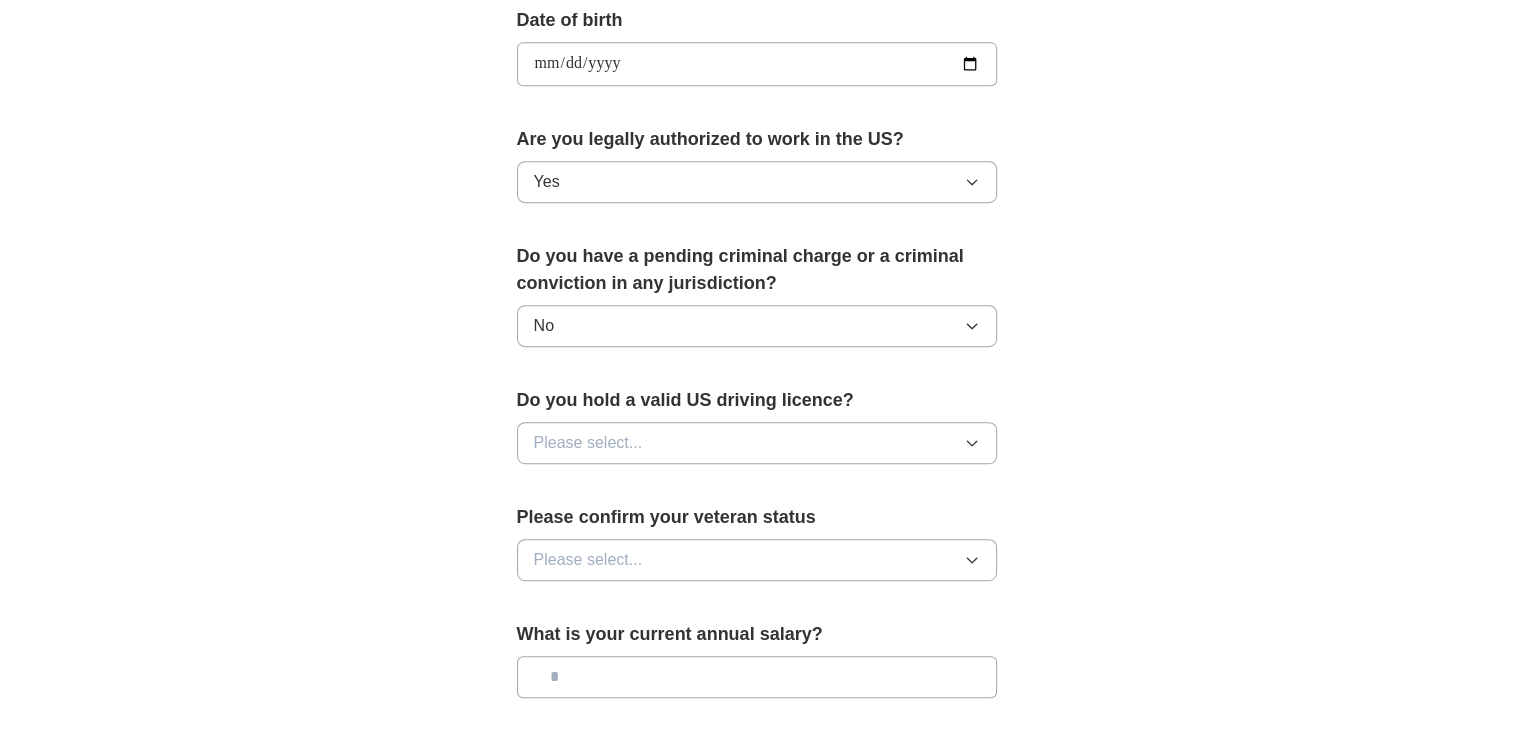 scroll, scrollTop: 1000, scrollLeft: 0, axis: vertical 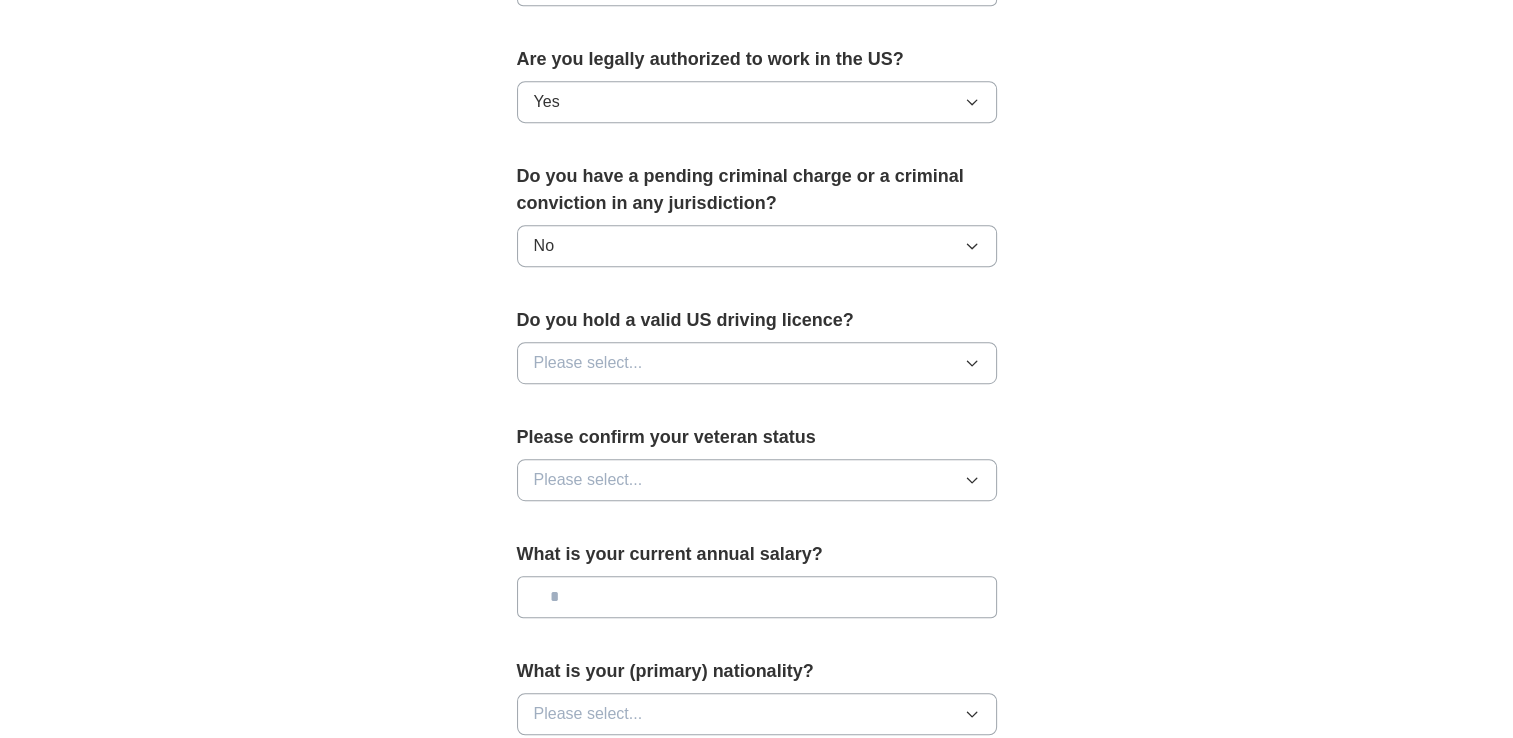 click on "Please select..." at bounding box center [757, 363] 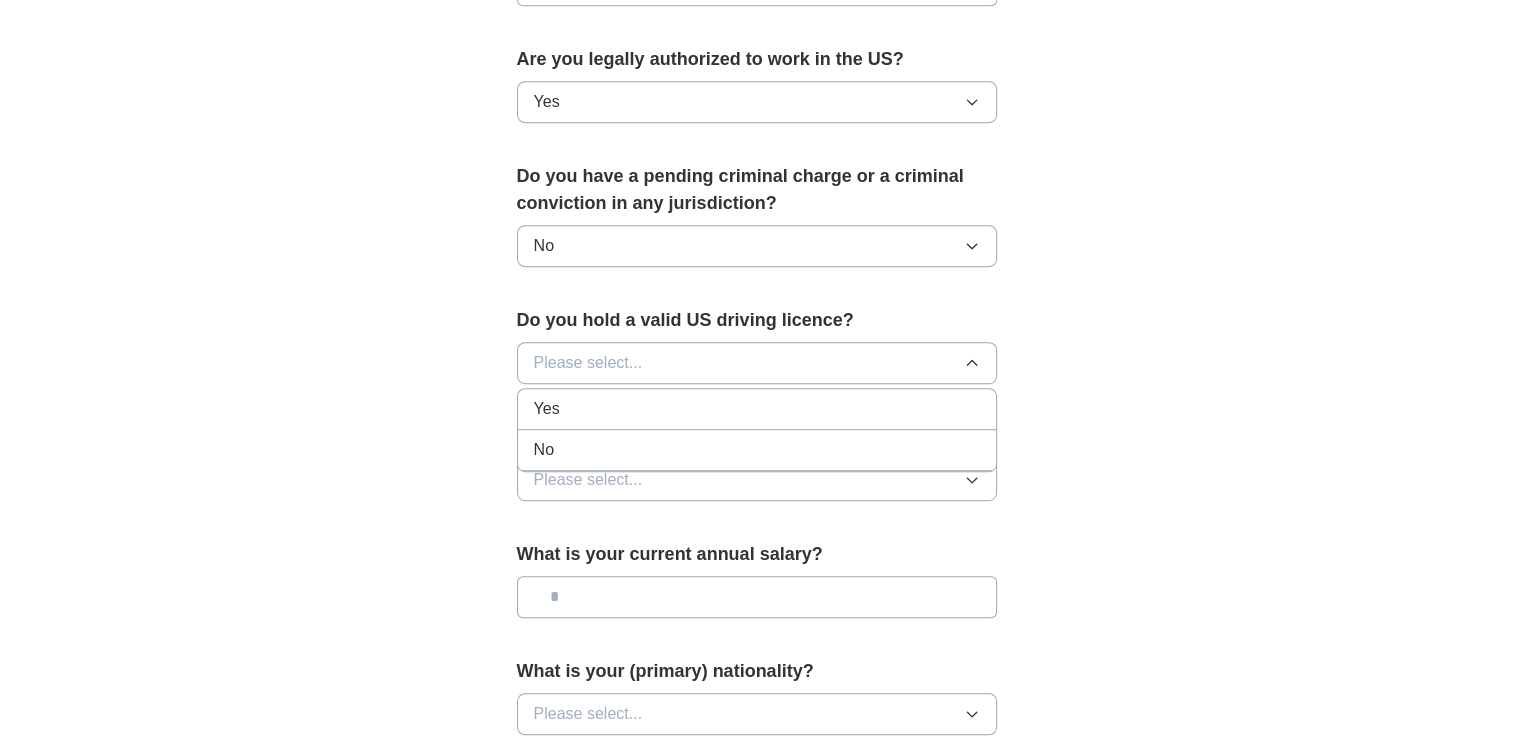 click on "Yes" at bounding box center [757, 409] 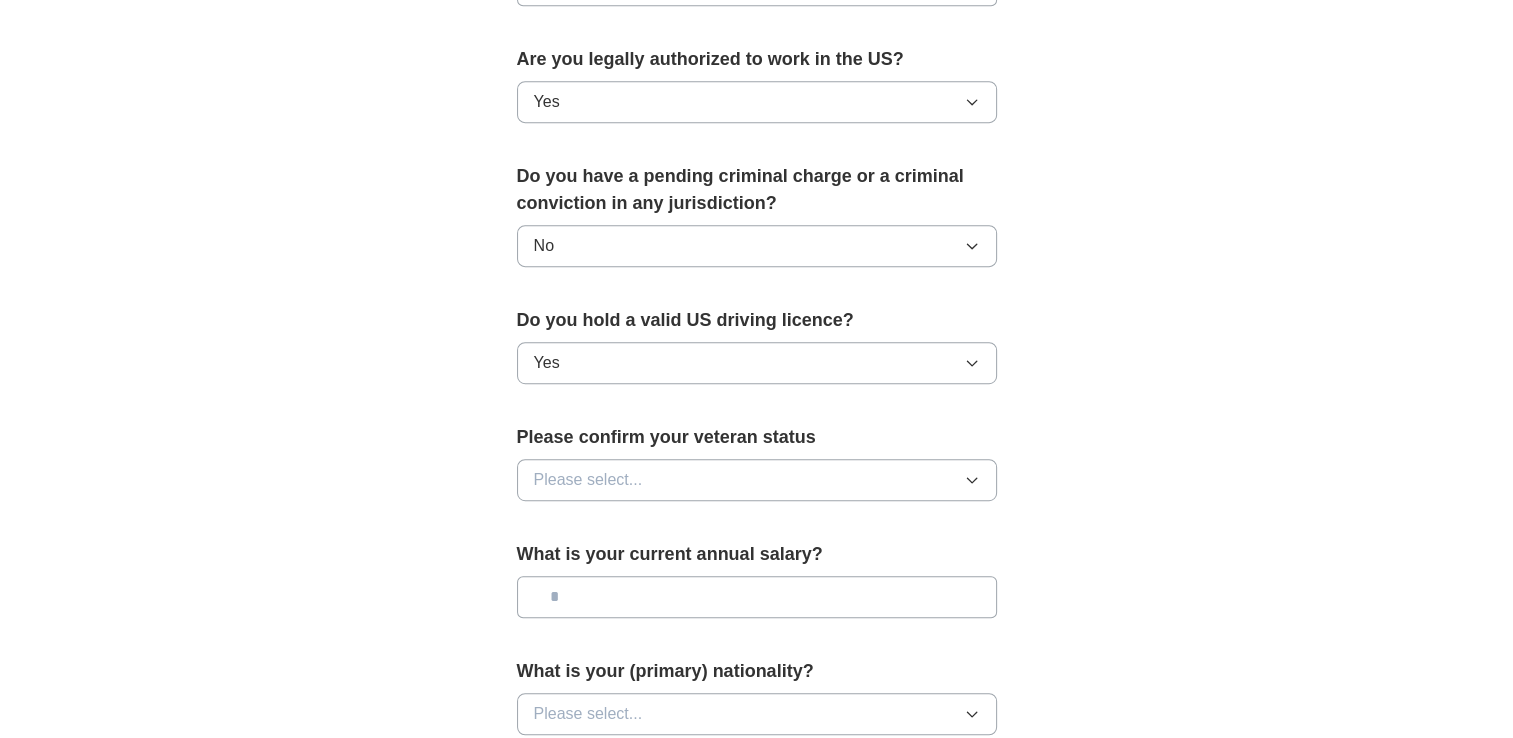 click on "Please select..." at bounding box center (588, 480) 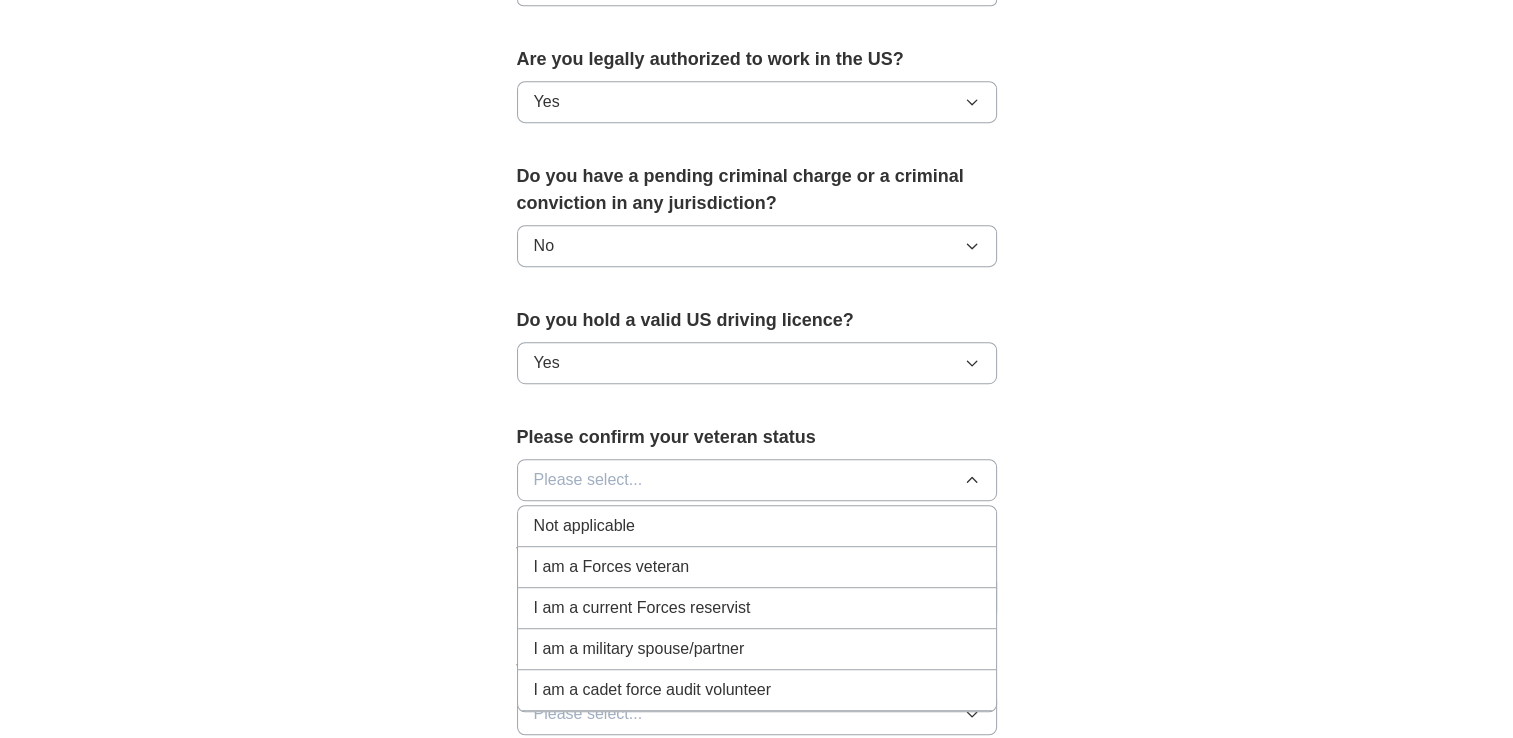 click on "Not applicable" at bounding box center (584, 526) 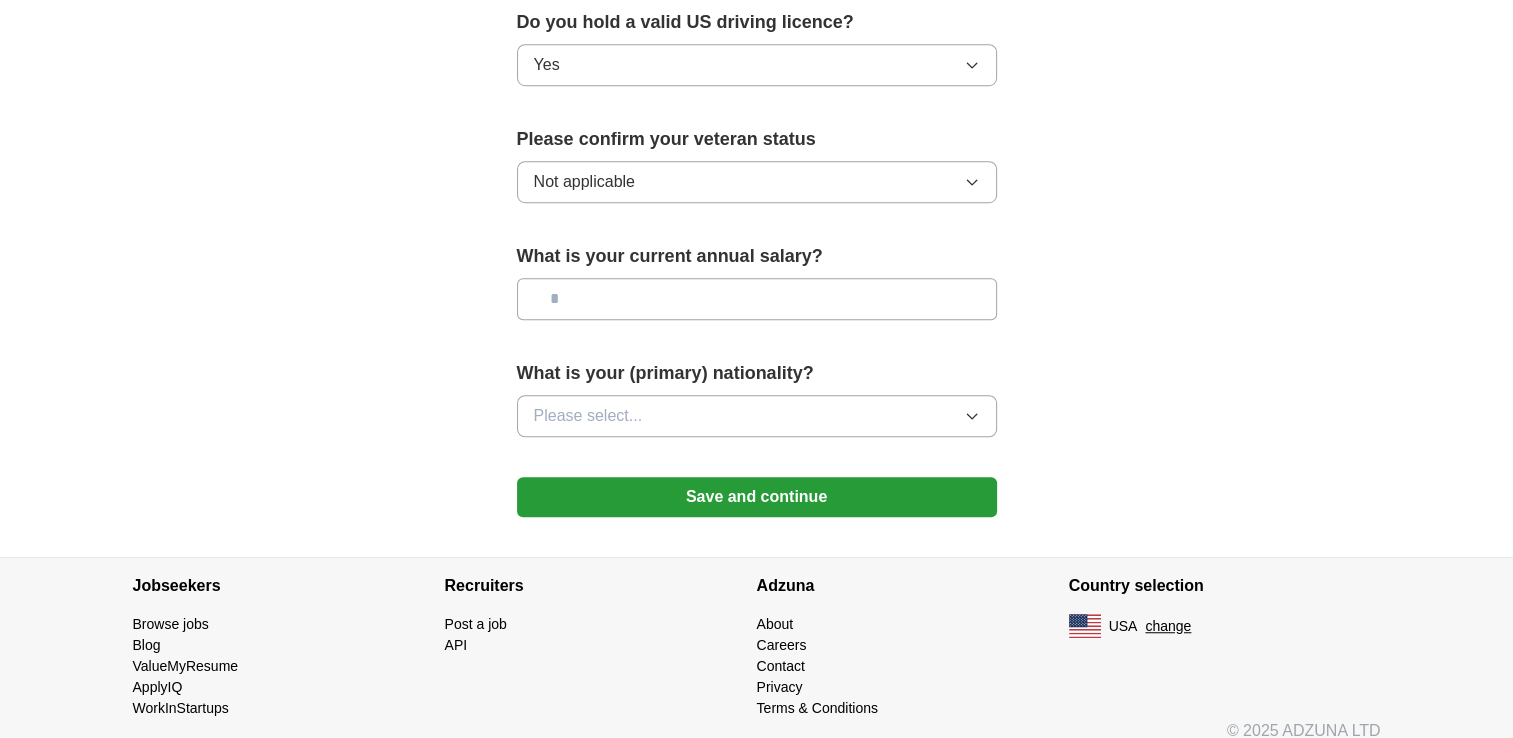 scroll, scrollTop: 1300, scrollLeft: 0, axis: vertical 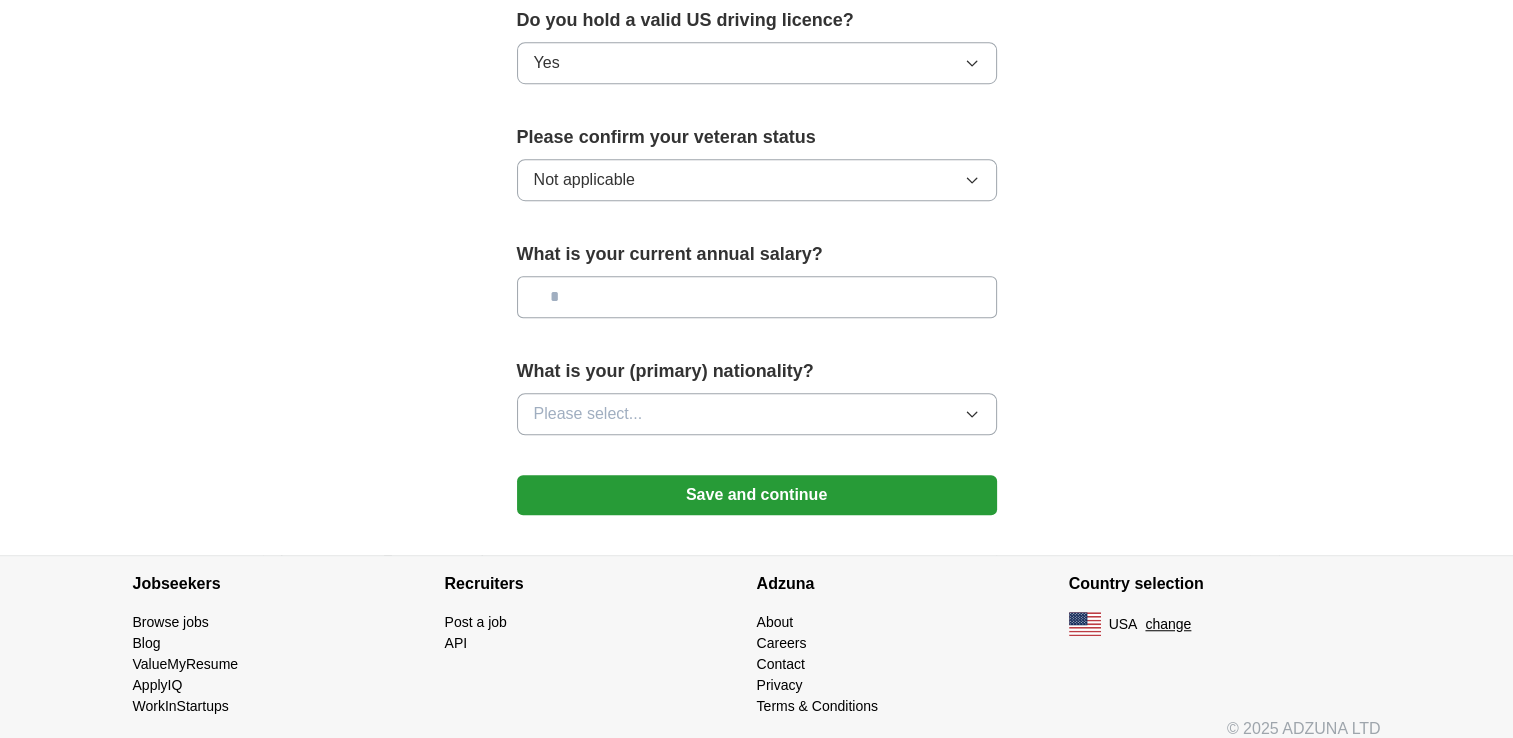 click at bounding box center [757, 297] 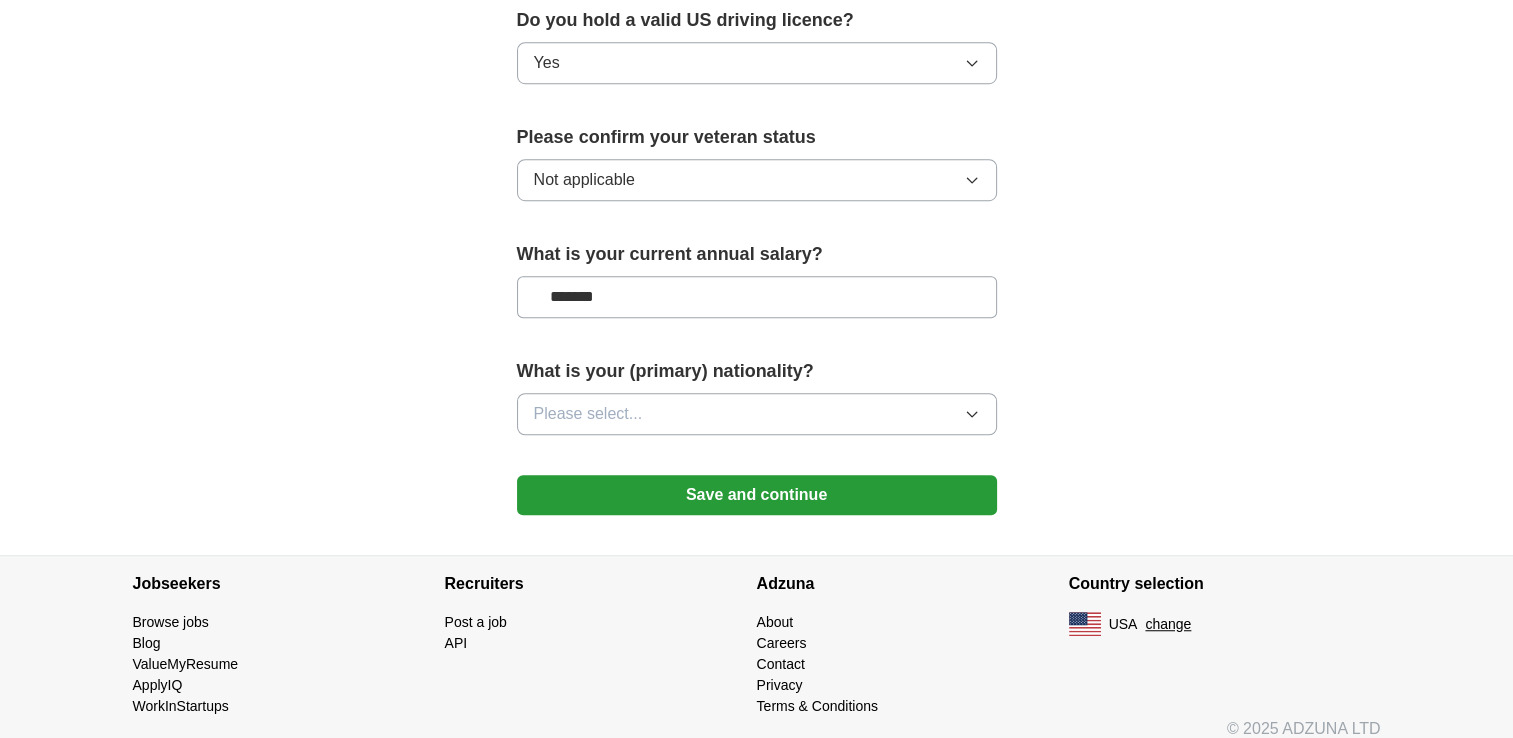 type on "*******" 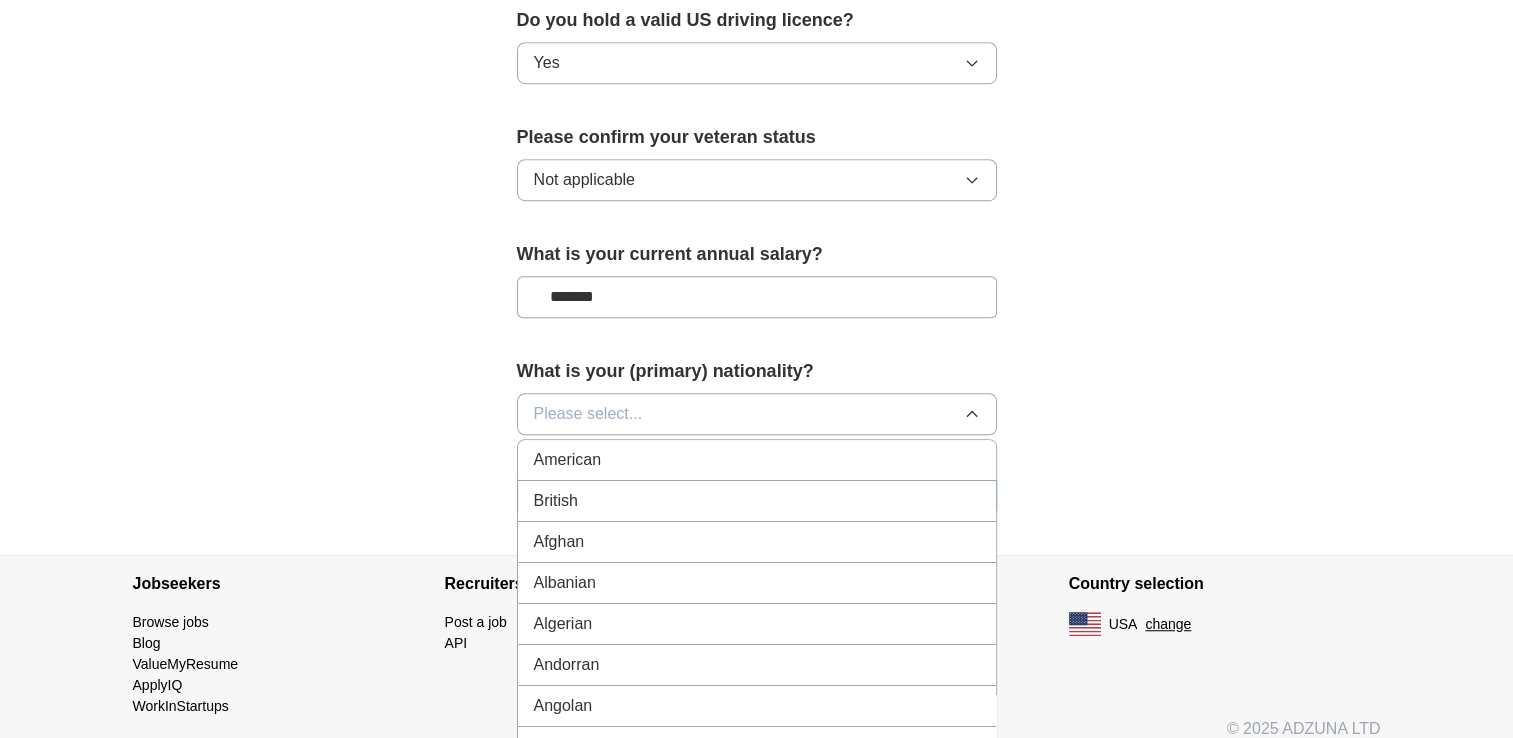 click on "American" at bounding box center [568, 460] 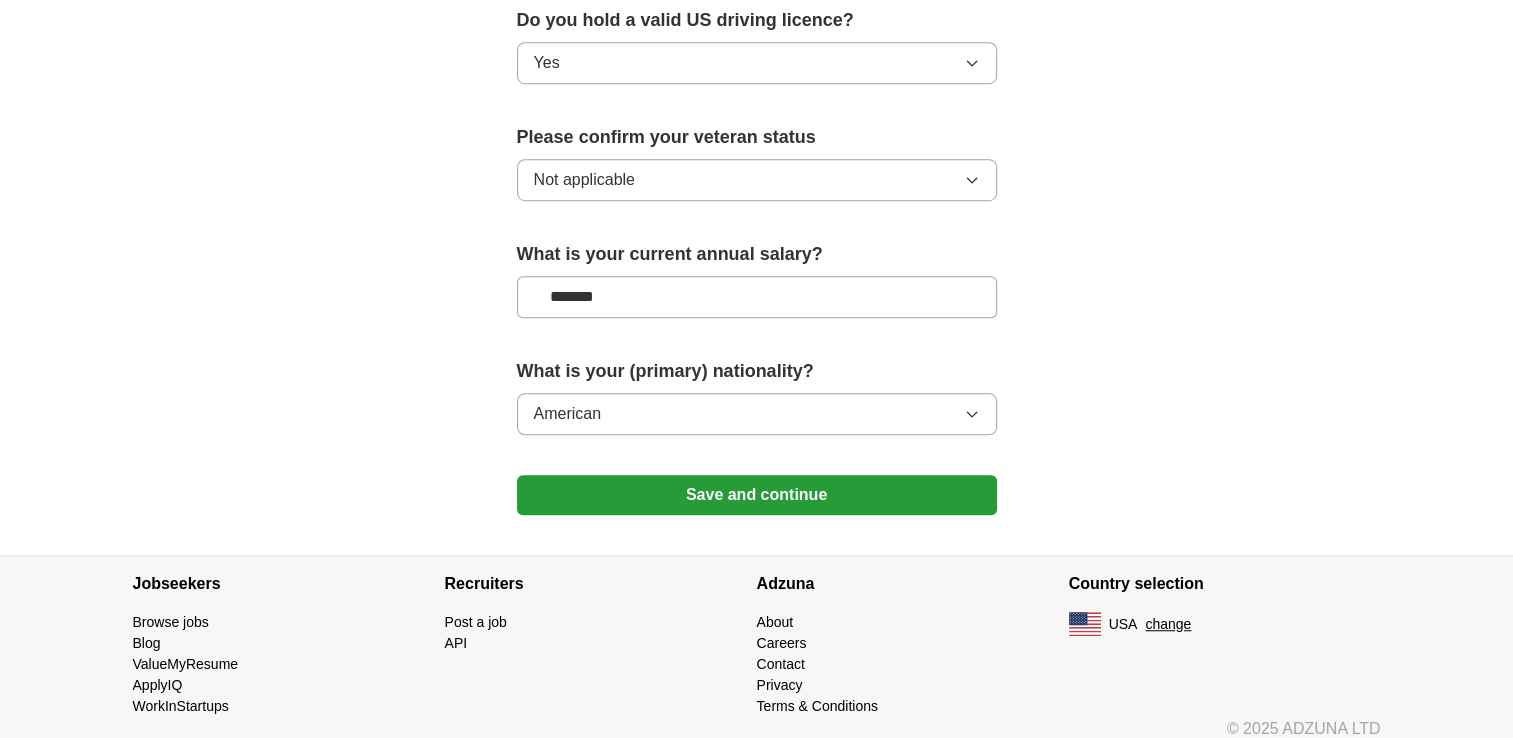 click on "What is your (primary) nationality? American" at bounding box center (757, 404) 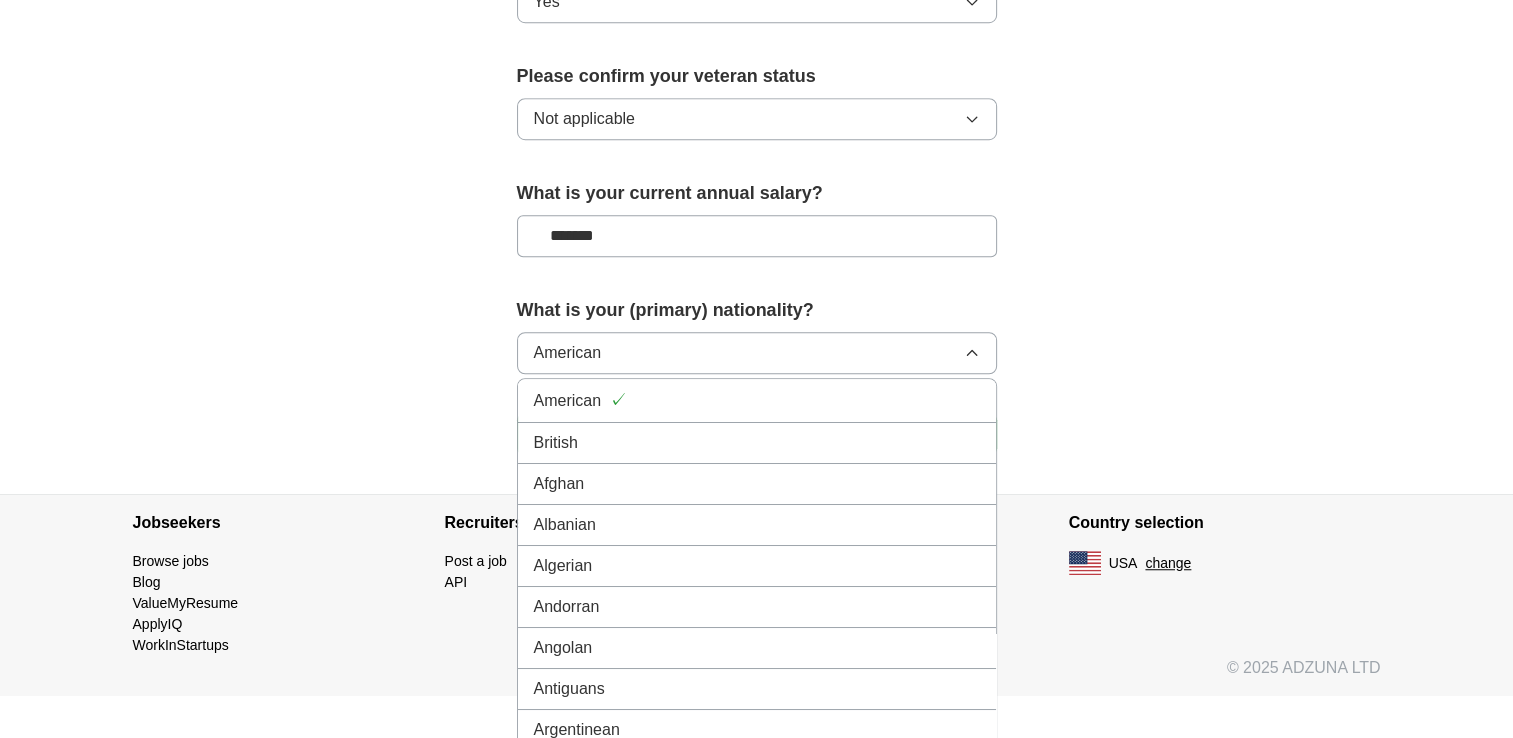 scroll, scrollTop: 1395, scrollLeft: 0, axis: vertical 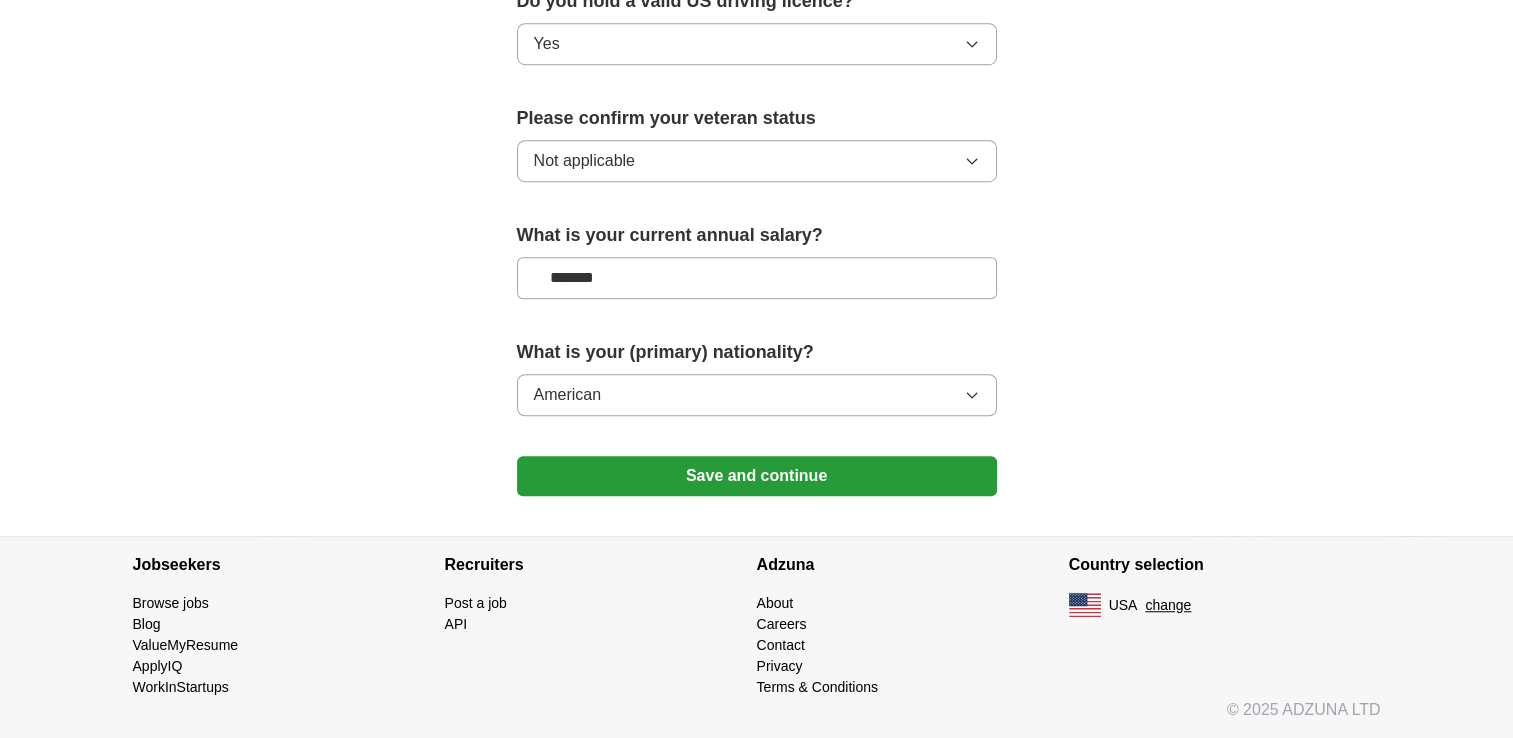 click on "**********" at bounding box center (757, -361) 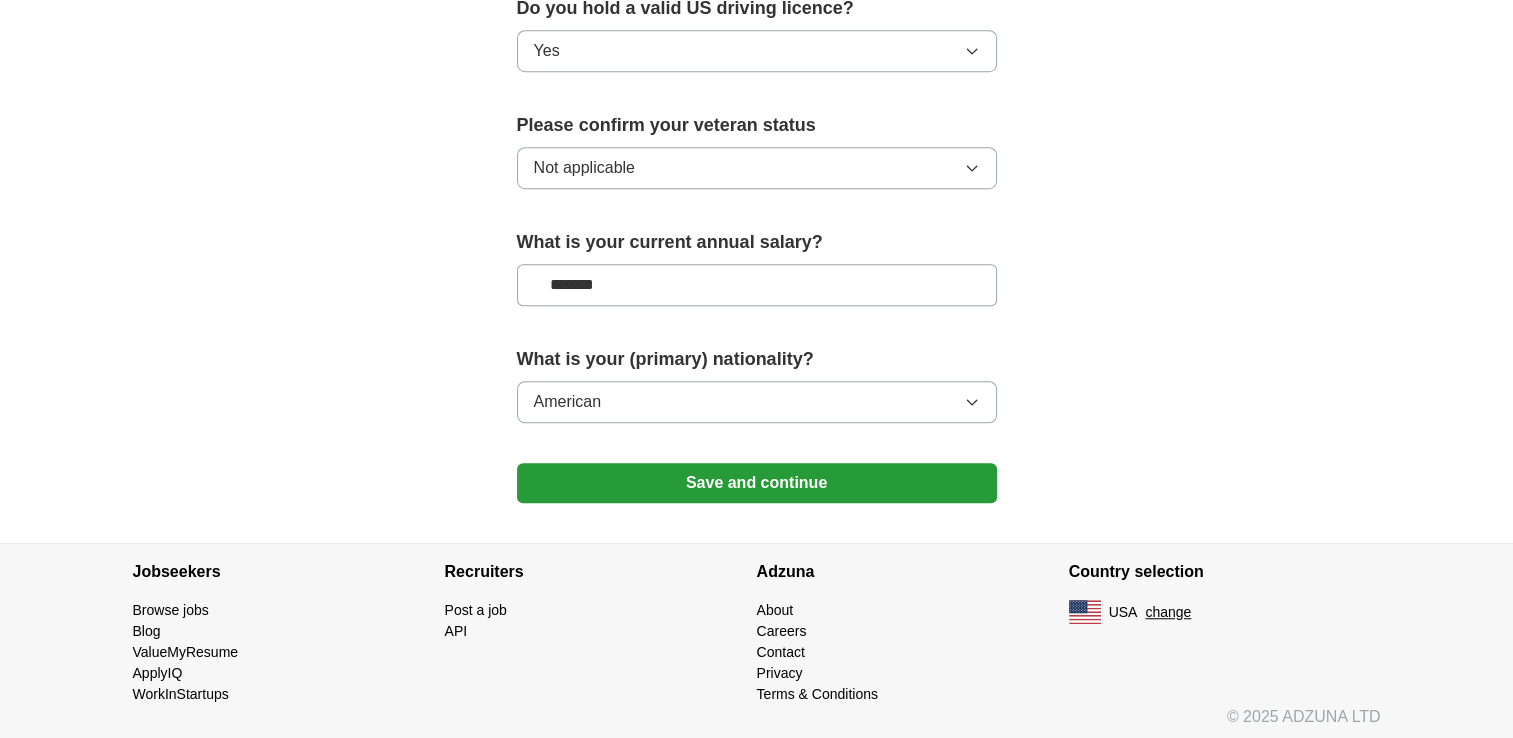 click on "Save and continue" at bounding box center [757, 483] 